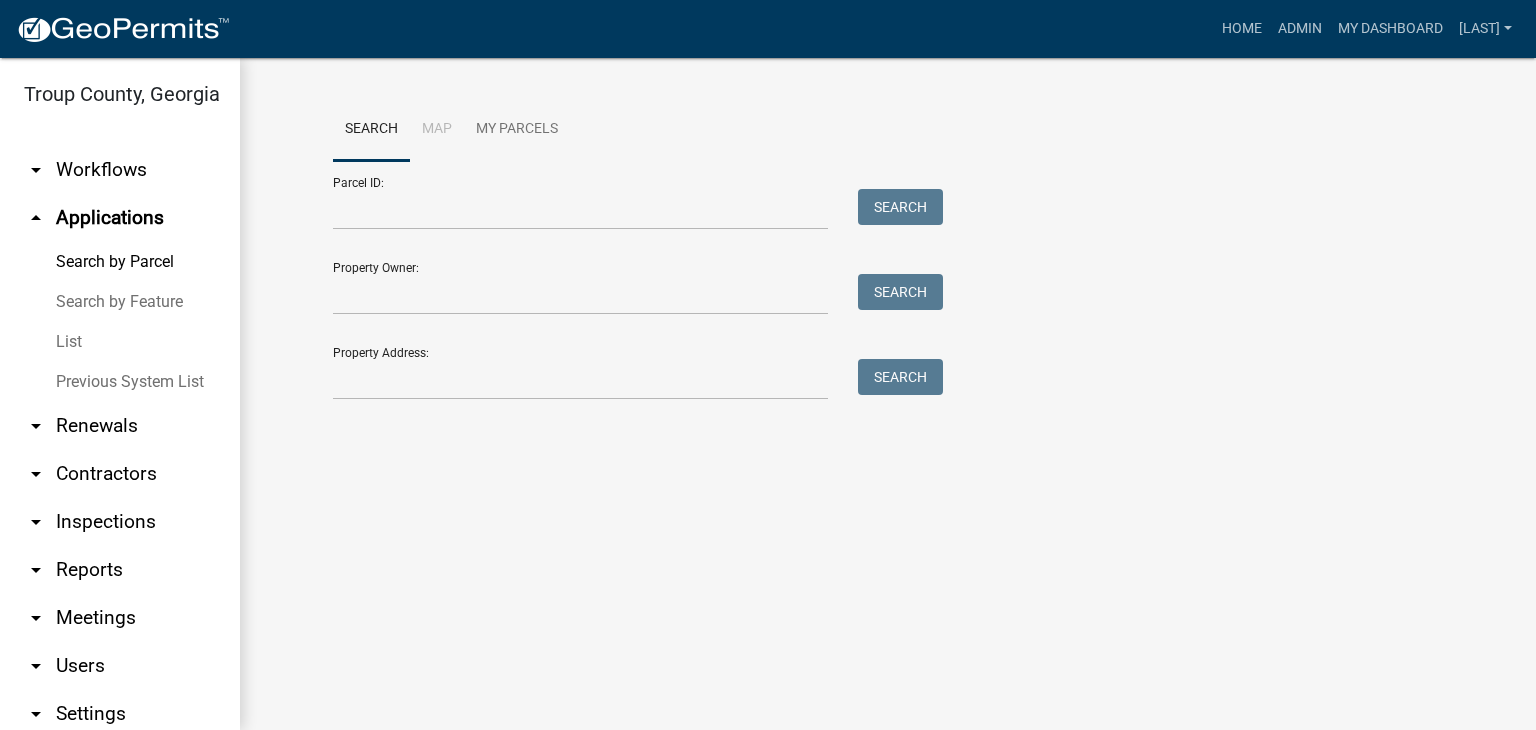 scroll, scrollTop: 0, scrollLeft: 0, axis: both 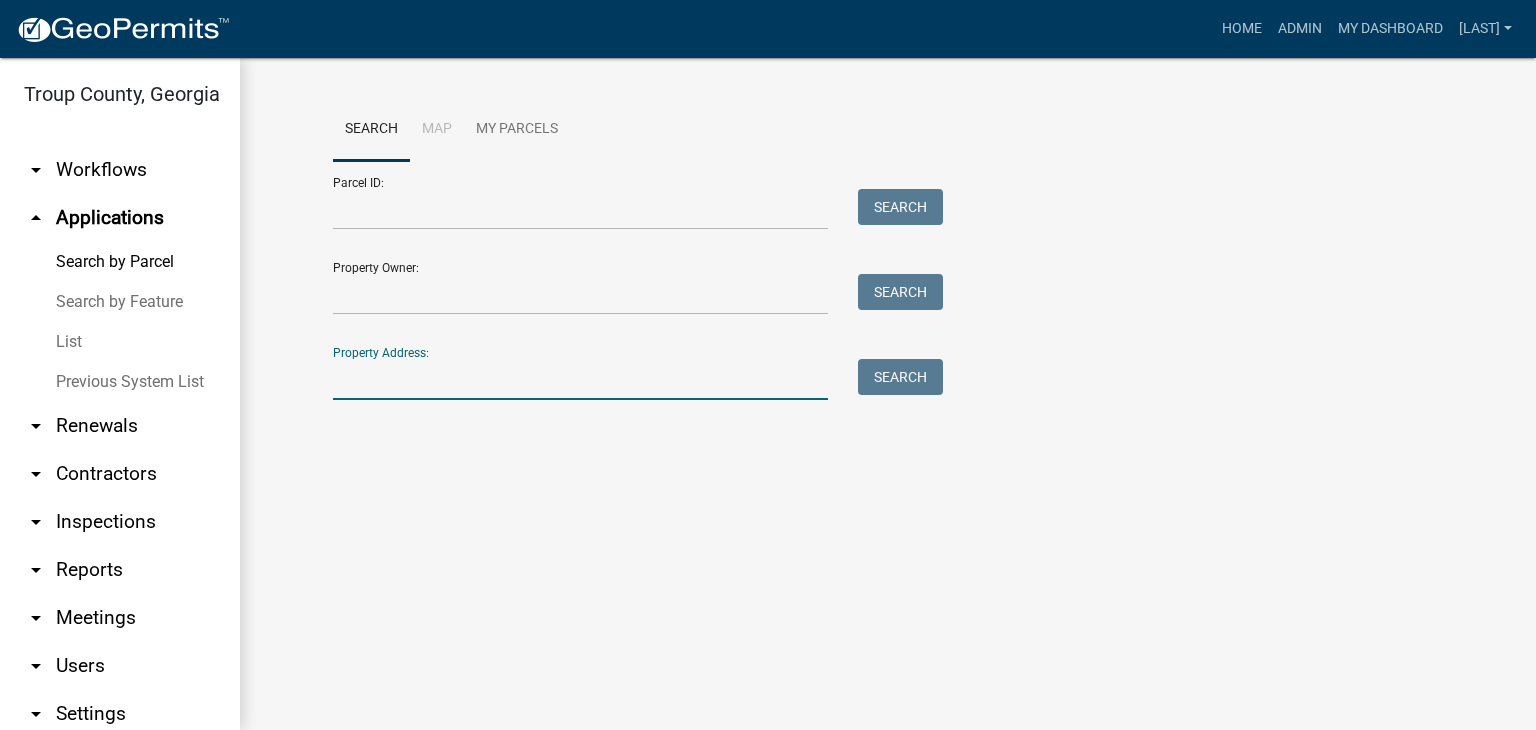 click on "Property Address:" at bounding box center [580, 379] 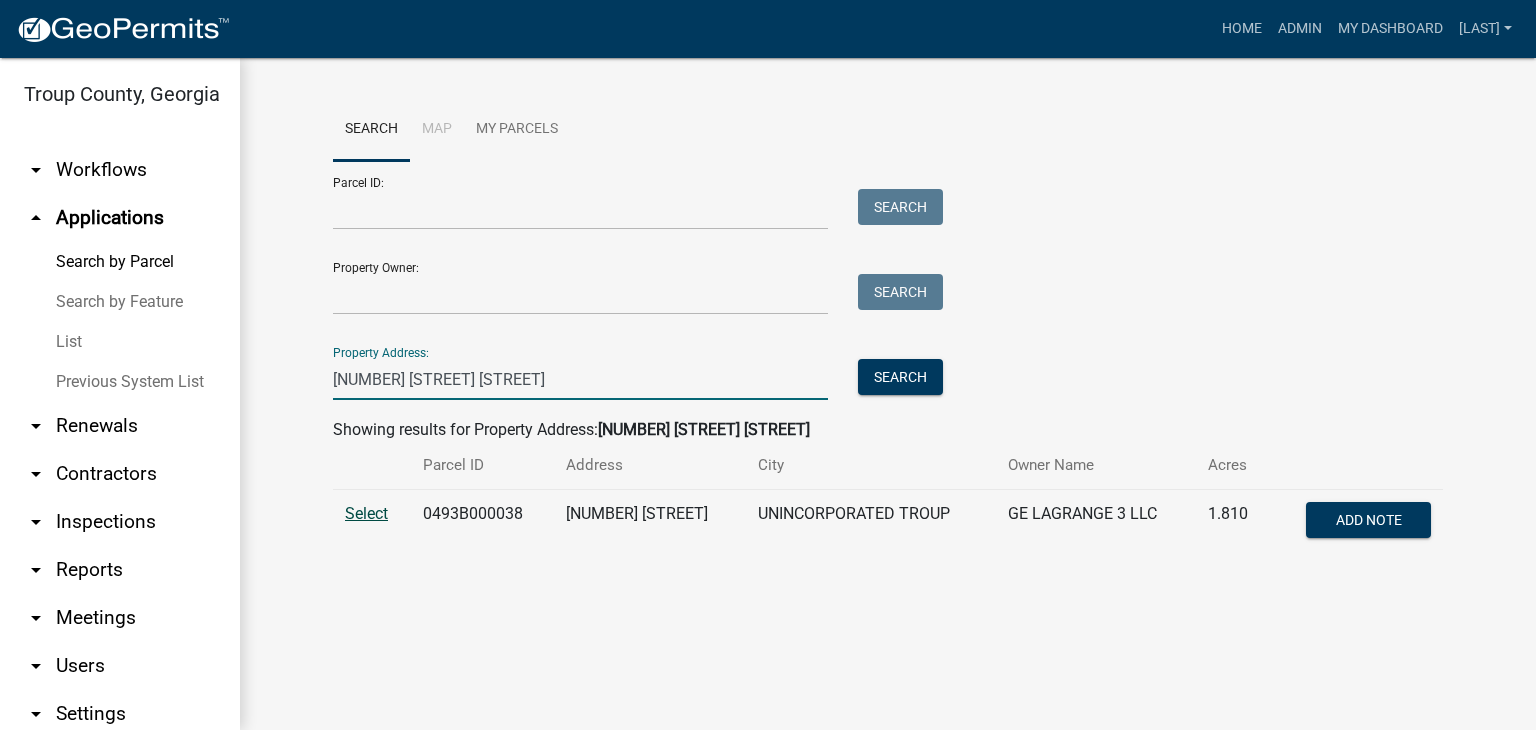 type on "[NUMBER] [STREET] [STREET]" 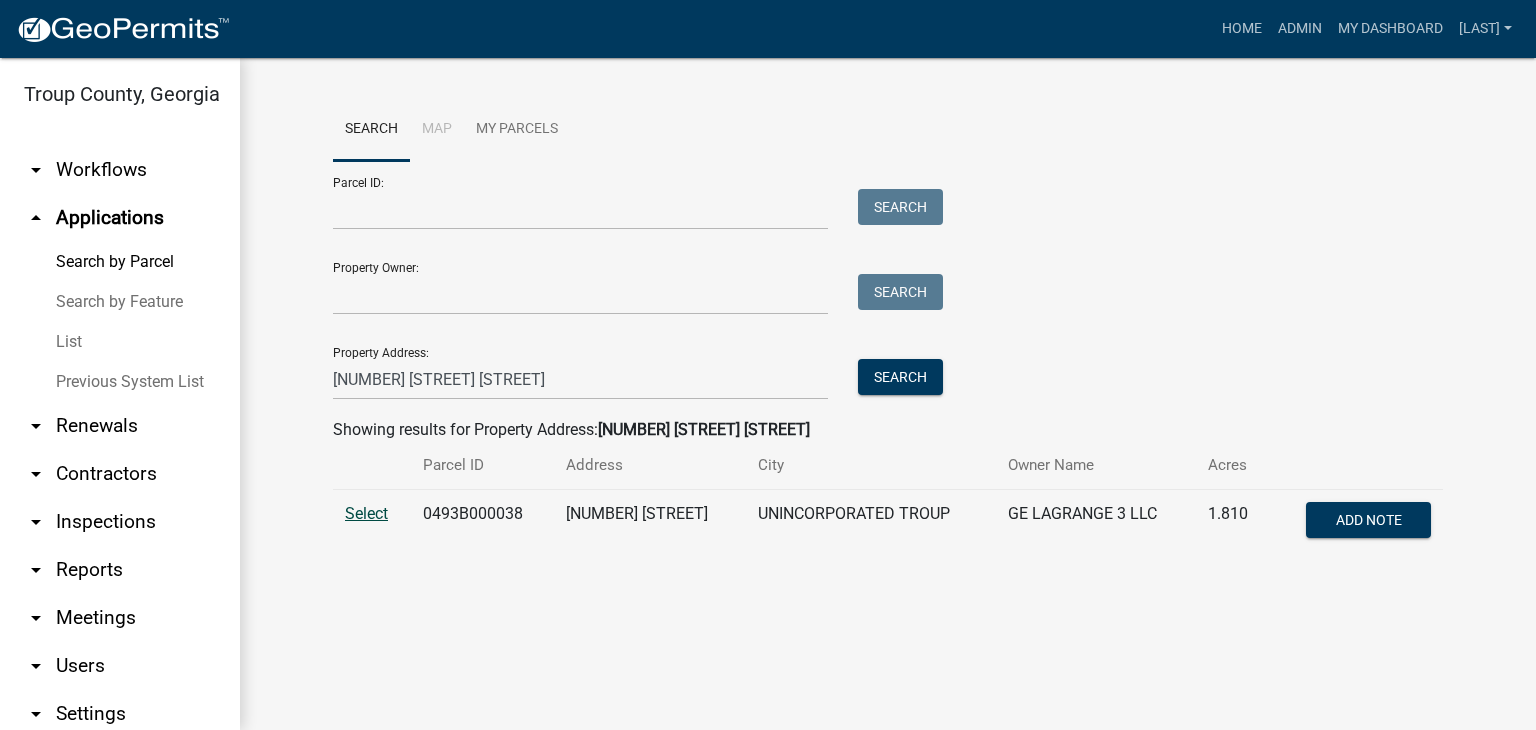 click on "Select" at bounding box center (366, 513) 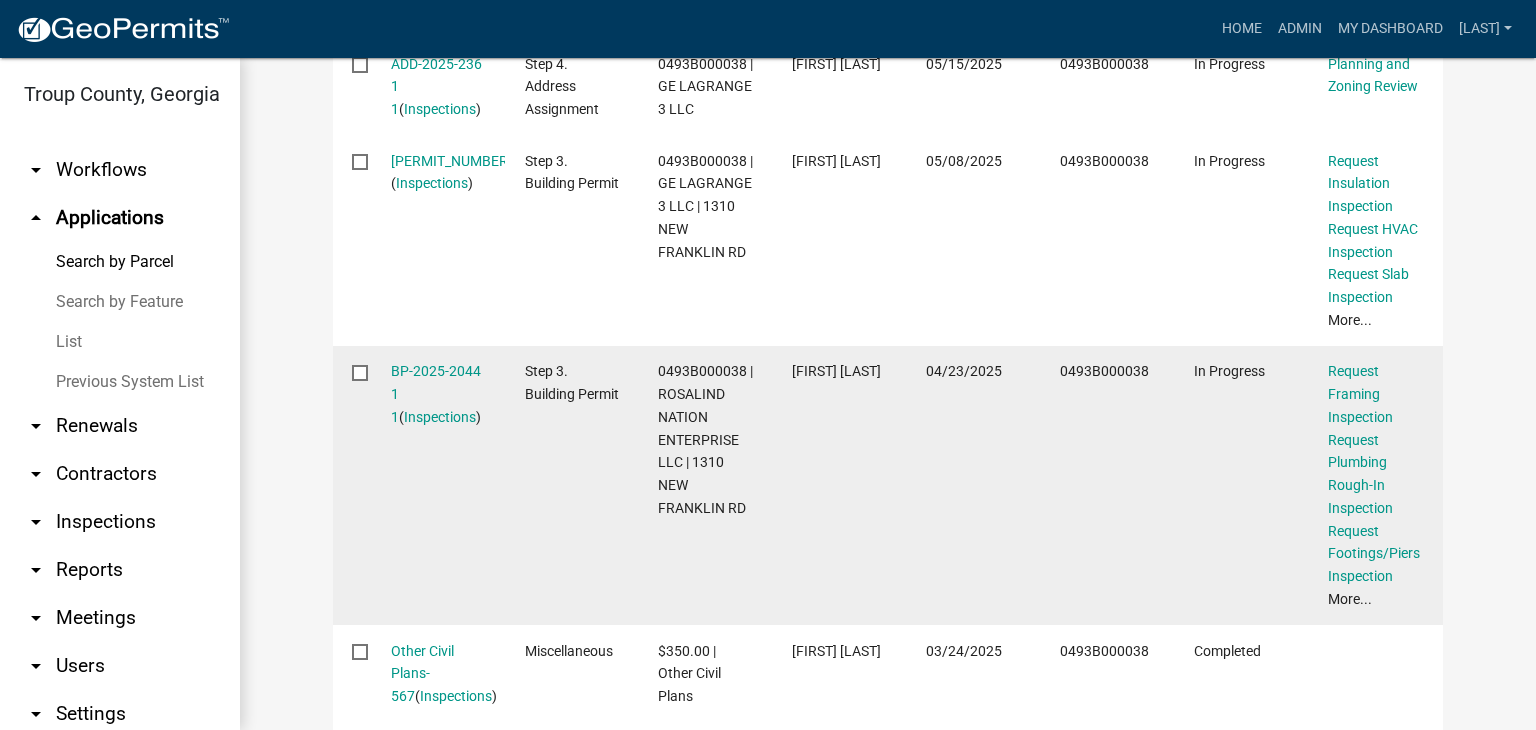 scroll, scrollTop: 1300, scrollLeft: 0, axis: vertical 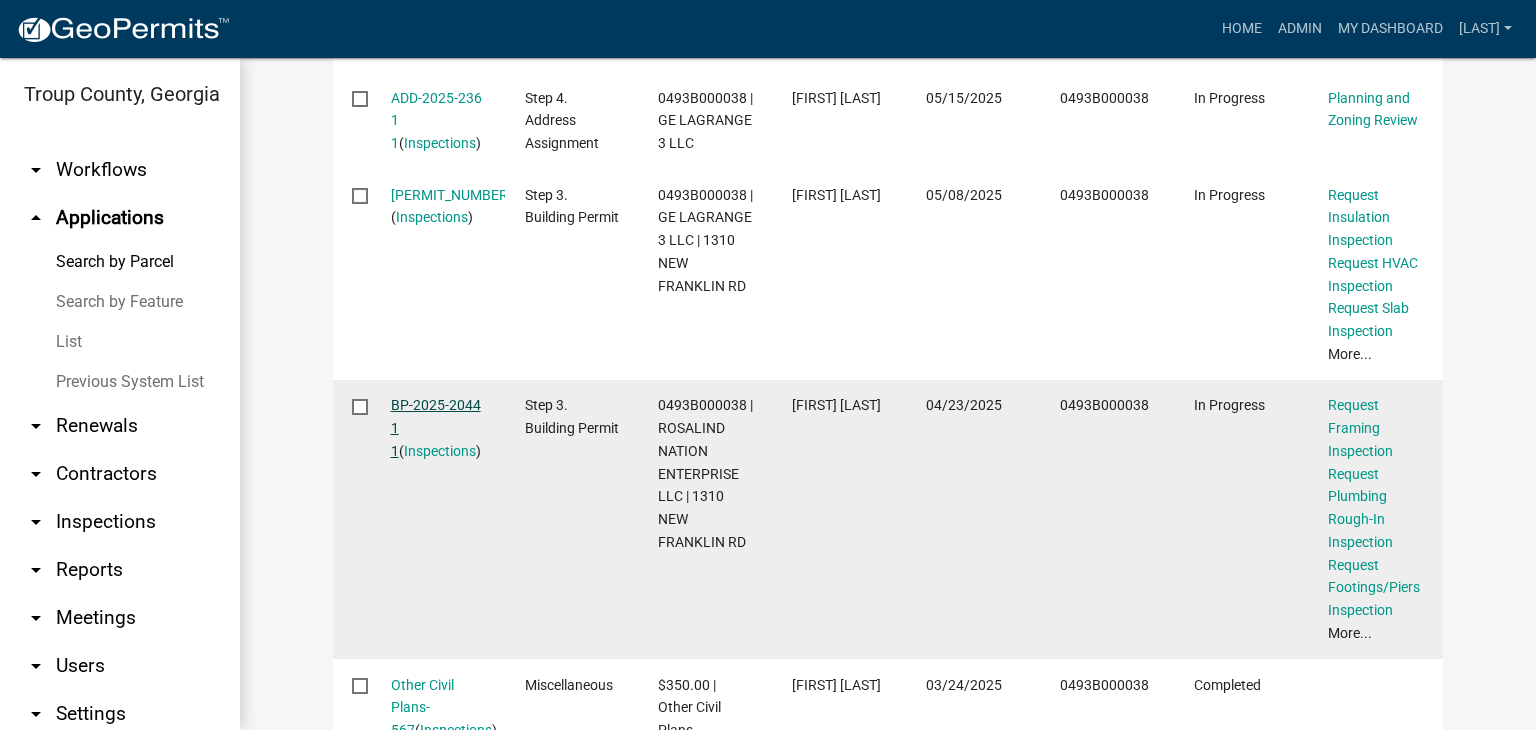 click on "BP-2025-2044 1 1" 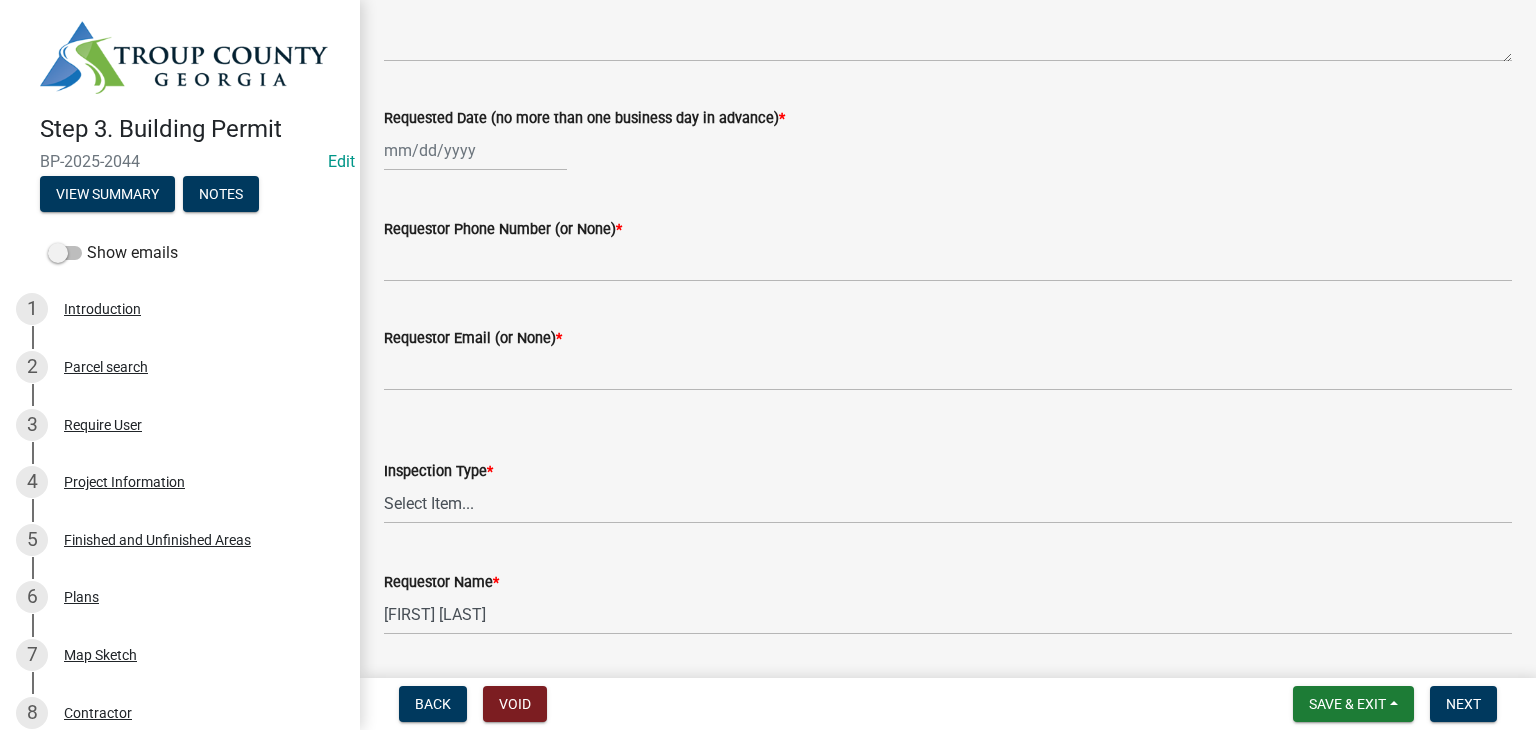 scroll, scrollTop: 255, scrollLeft: 0, axis: vertical 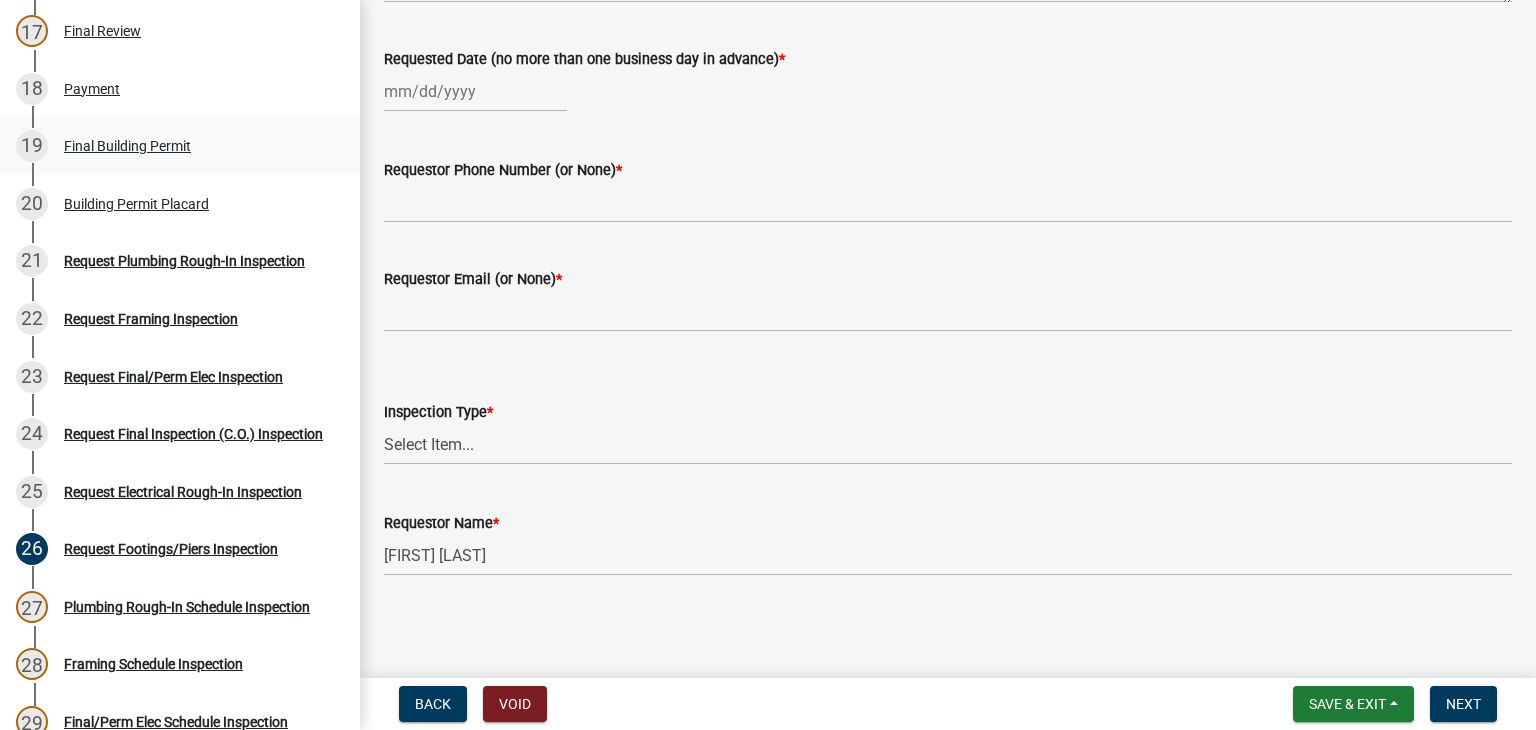 click on "Final Building Permit" at bounding box center [127, 146] 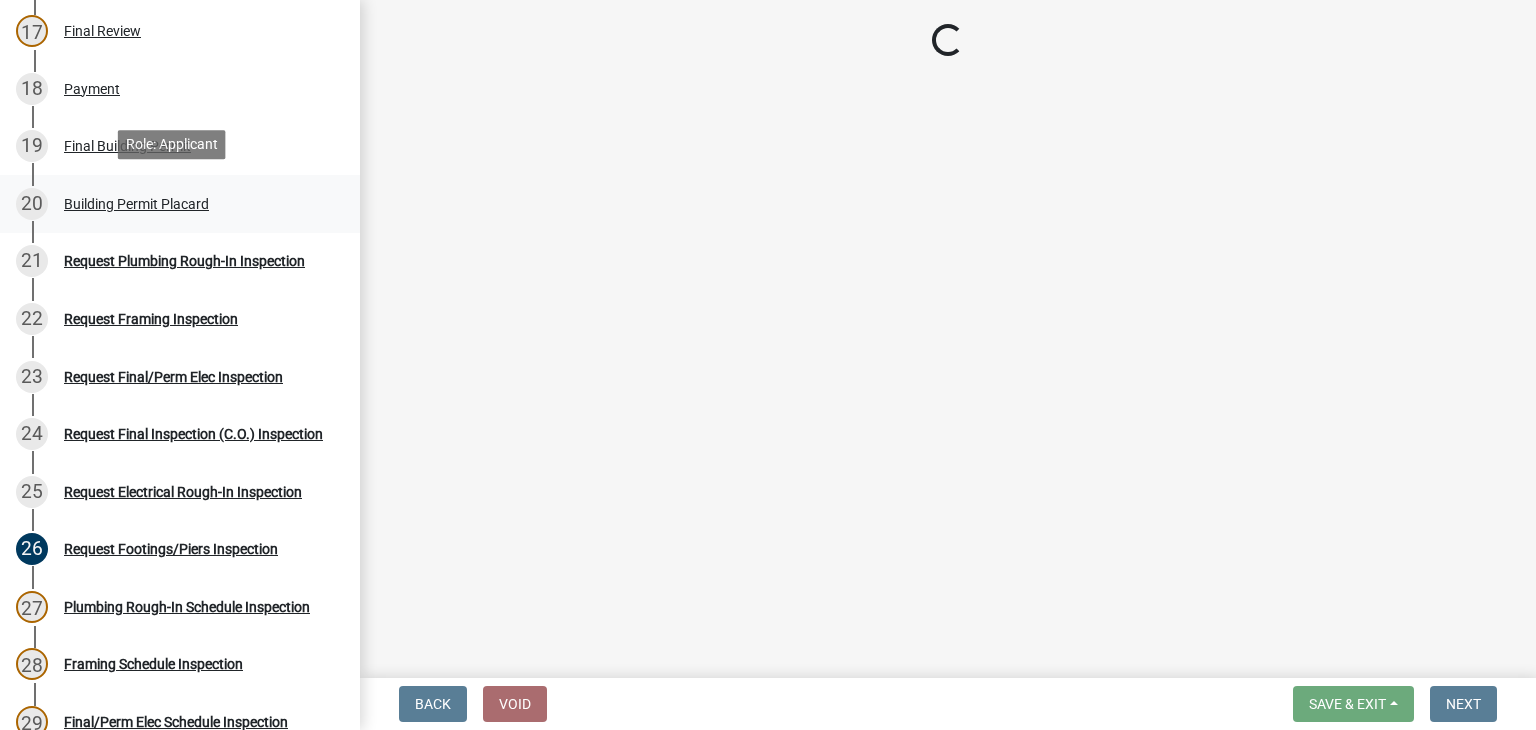 click on "20     Building Permit Placard" at bounding box center [180, 204] 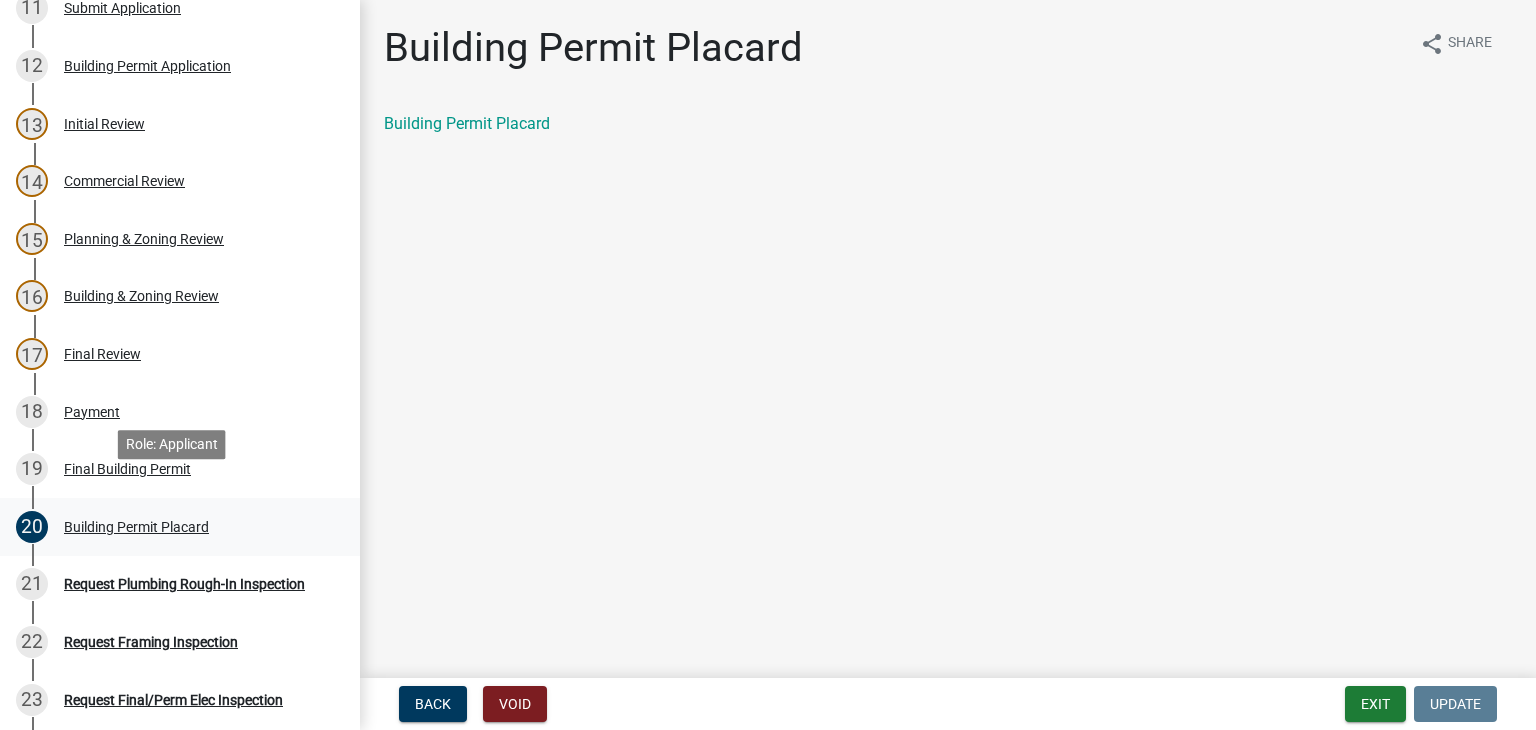 scroll, scrollTop: 900, scrollLeft: 0, axis: vertical 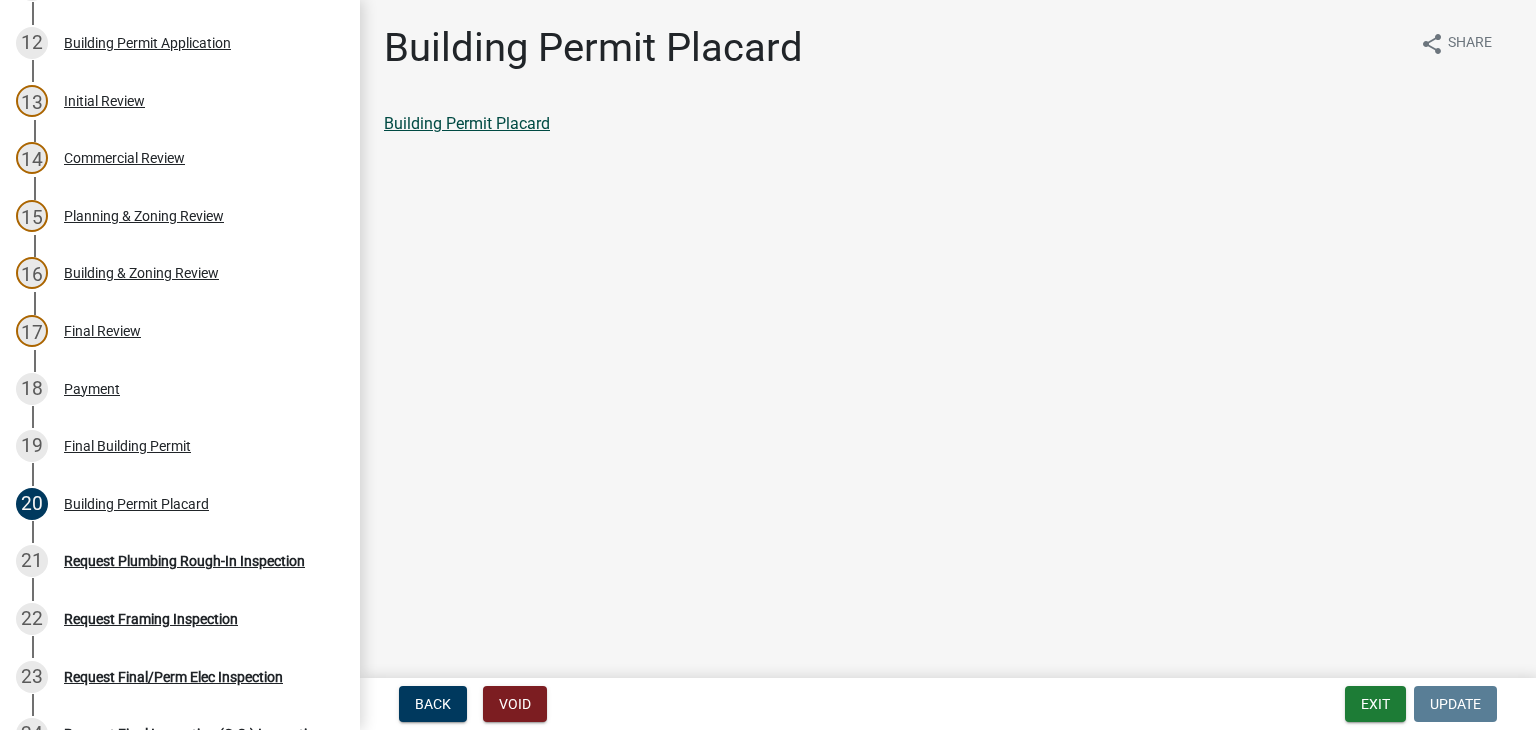click on "Building Permit Placard" 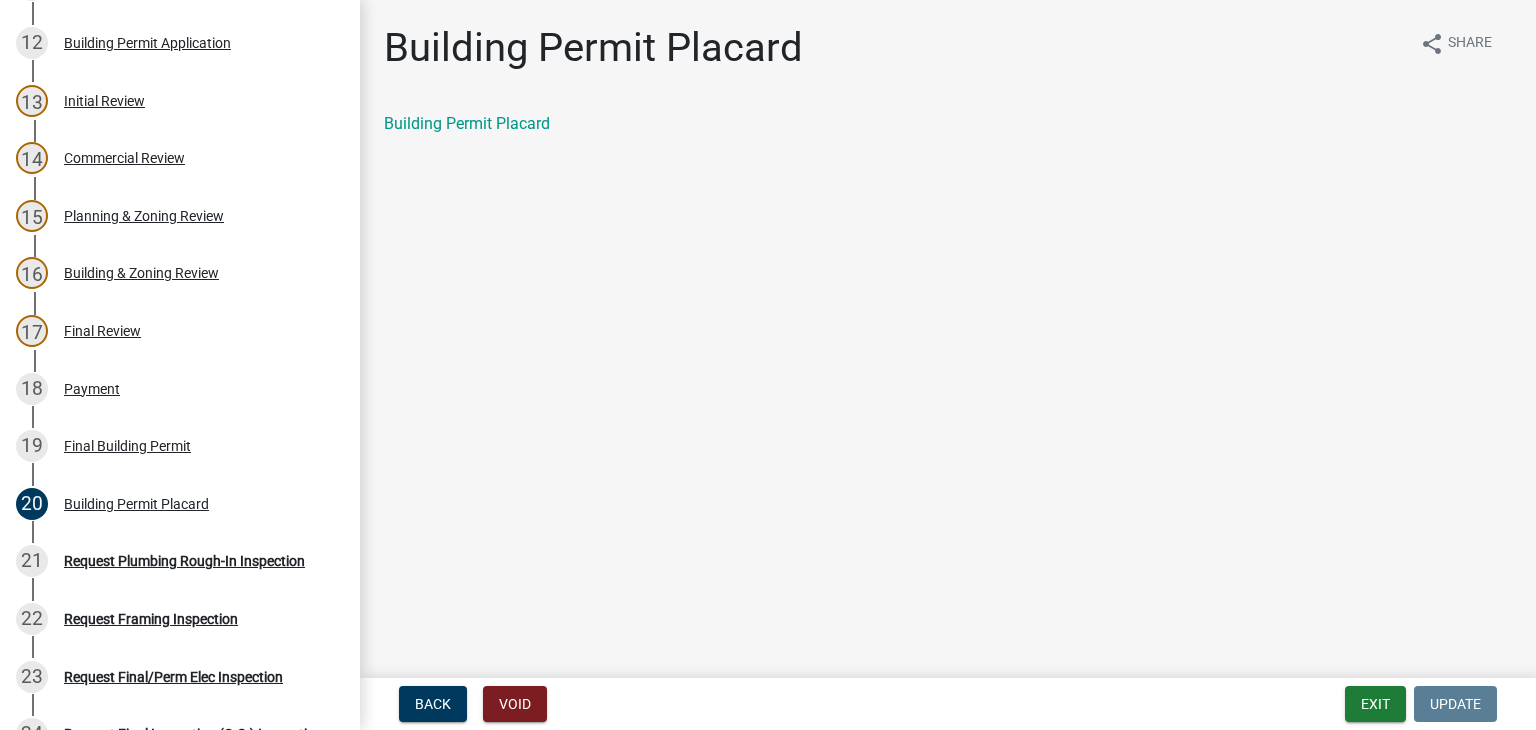 click on "Back  Void   Exit   Update" at bounding box center (948, 704) 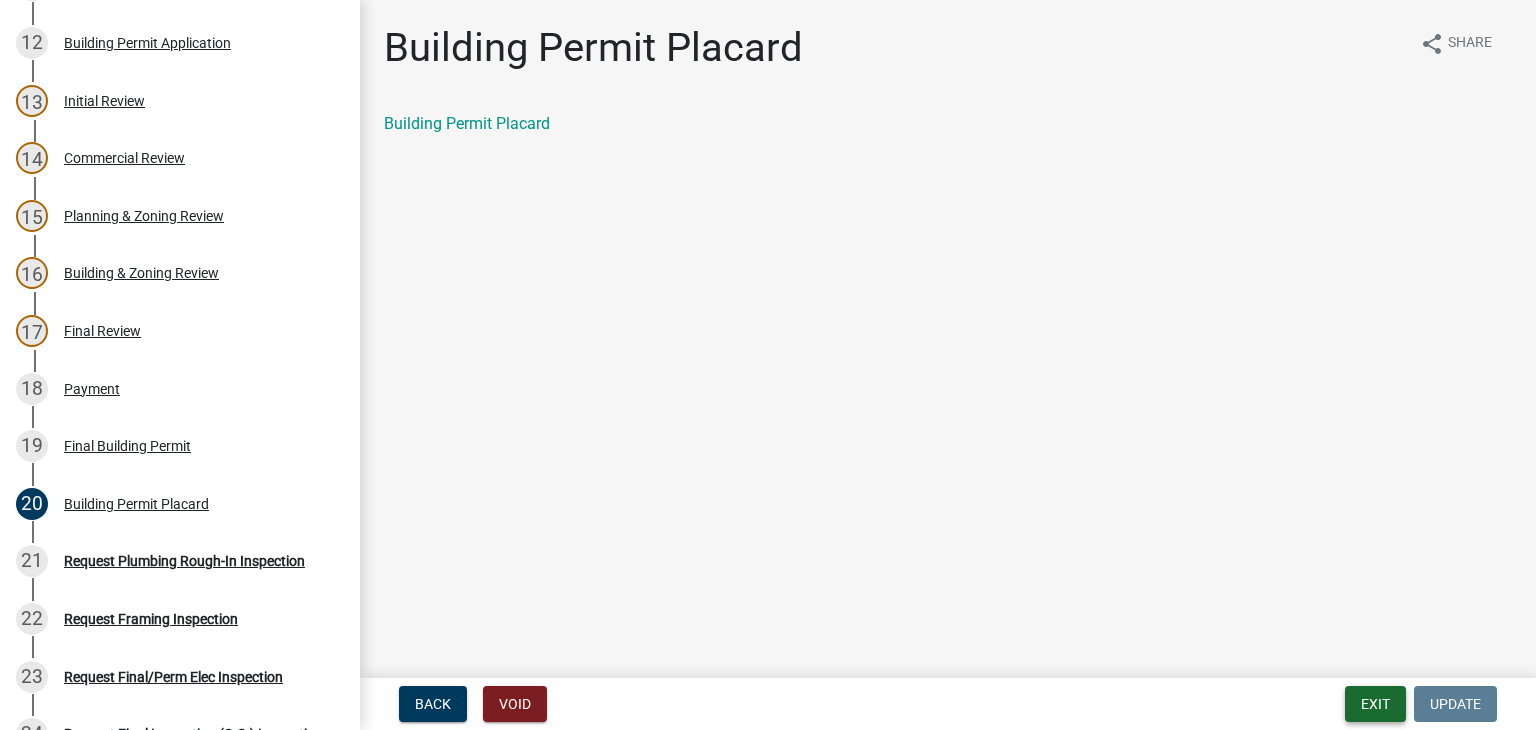 click on "Exit" at bounding box center [1375, 704] 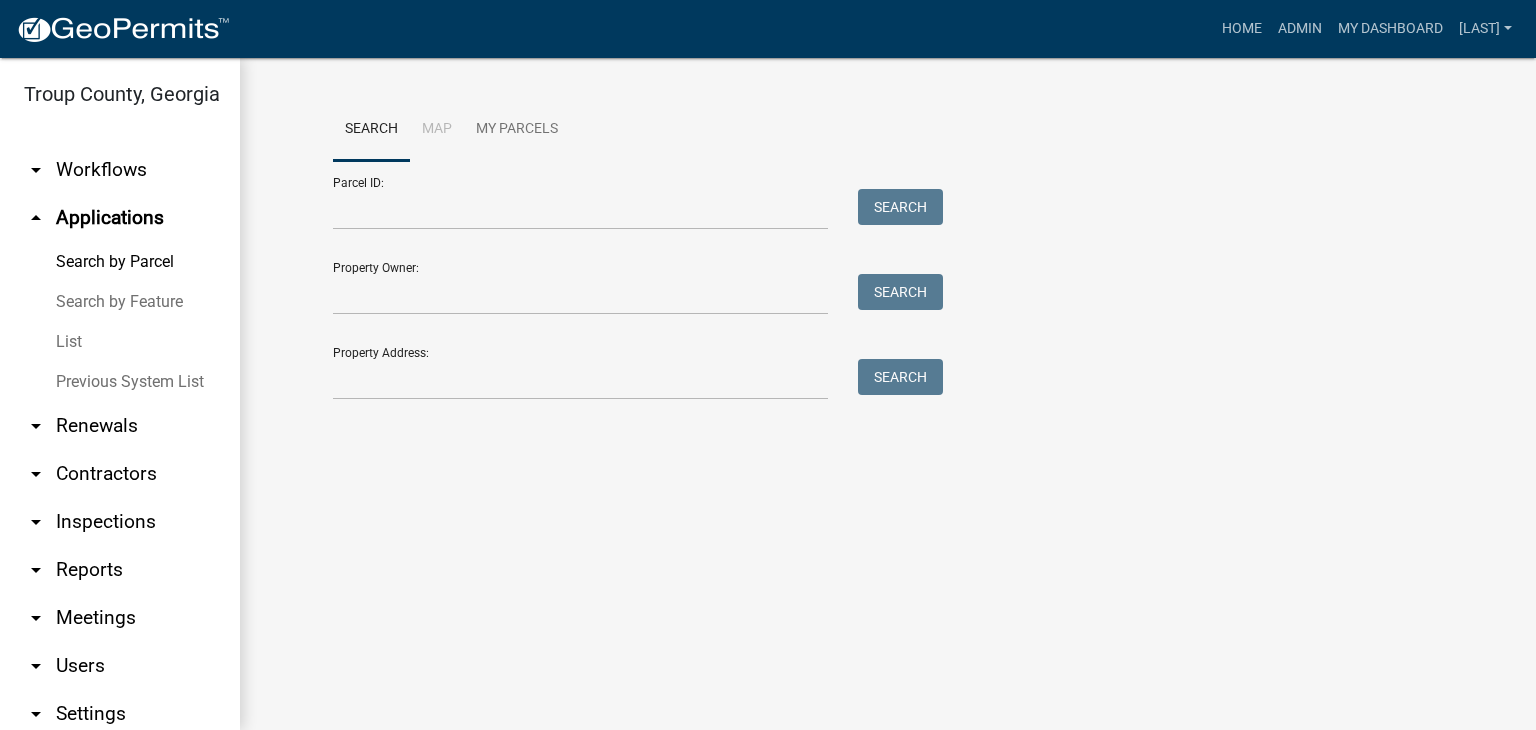 click on "arrow_drop_down   Workflows   List   arrow_drop_up   Applications   Search by Parcel   Search by Feature   List   Previous System List   arrow_drop_down   Renewals   List   arrow_drop_down   Contractors   Contractor Types   Search   arrow_drop_down   Inspections   Queue   Assigned Inspections   arrow_drop_down   Reports   Financial   Contractors   Permits   Data Export   Data Sets   arrow_drop_down   Meetings   Agendas   arrow_drop_down   Users   Roles   Invite User   arrow_drop_down   Settings   General   Map Services   Payments   Data Connections   Custom Lists   Email Footers   Contacts   Tags   help   Help" at bounding box center [120, 462] 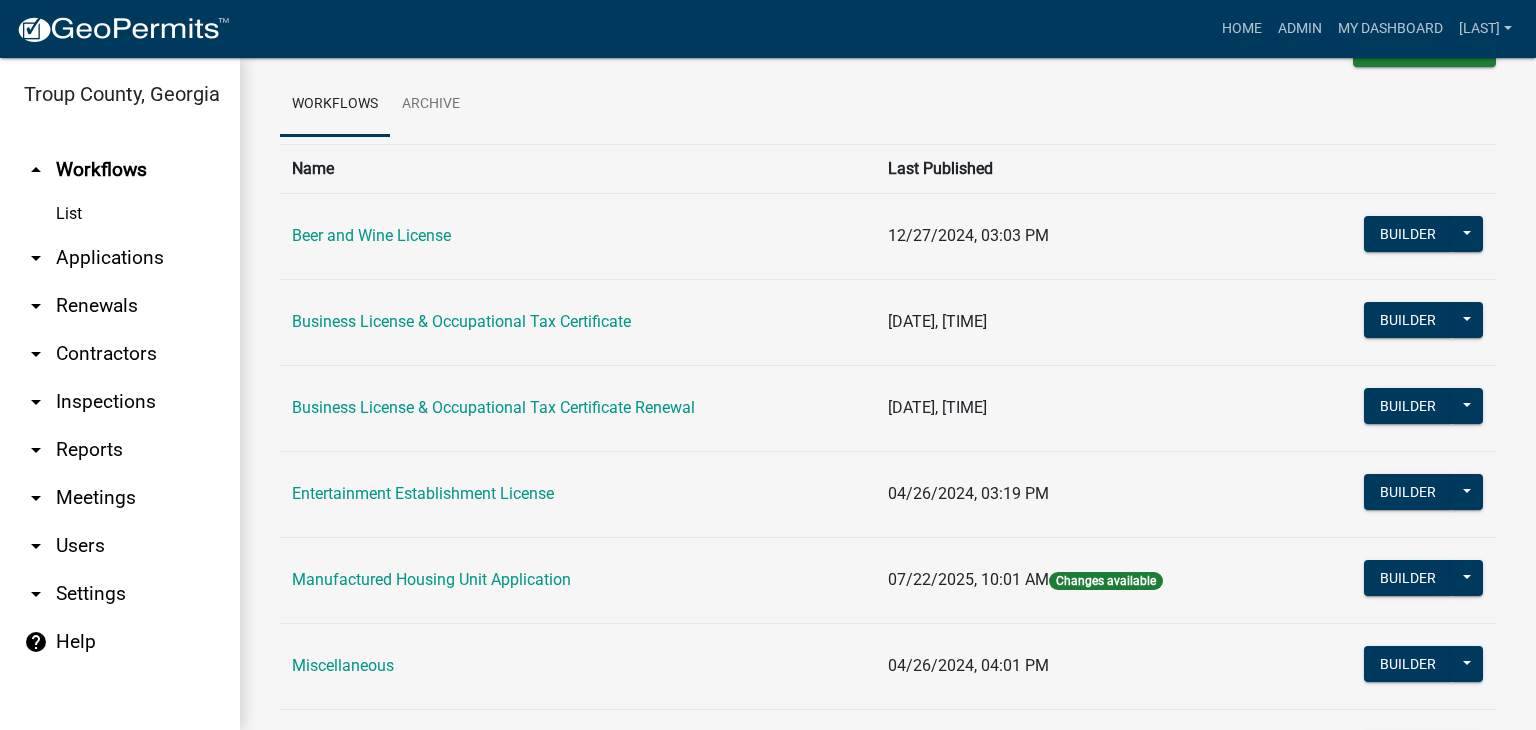 scroll, scrollTop: 100, scrollLeft: 0, axis: vertical 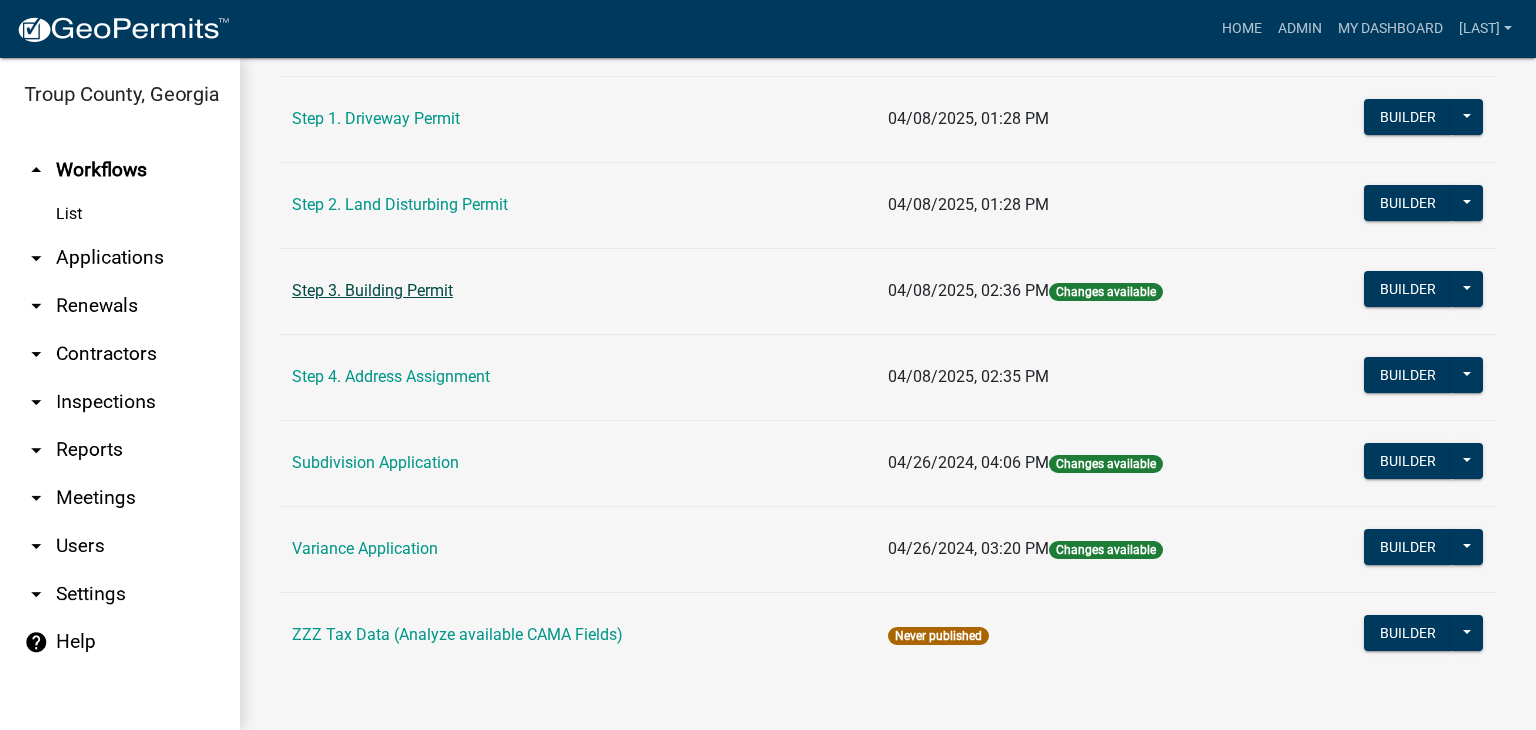 click on "Step 3. Building Permit" at bounding box center (372, 290) 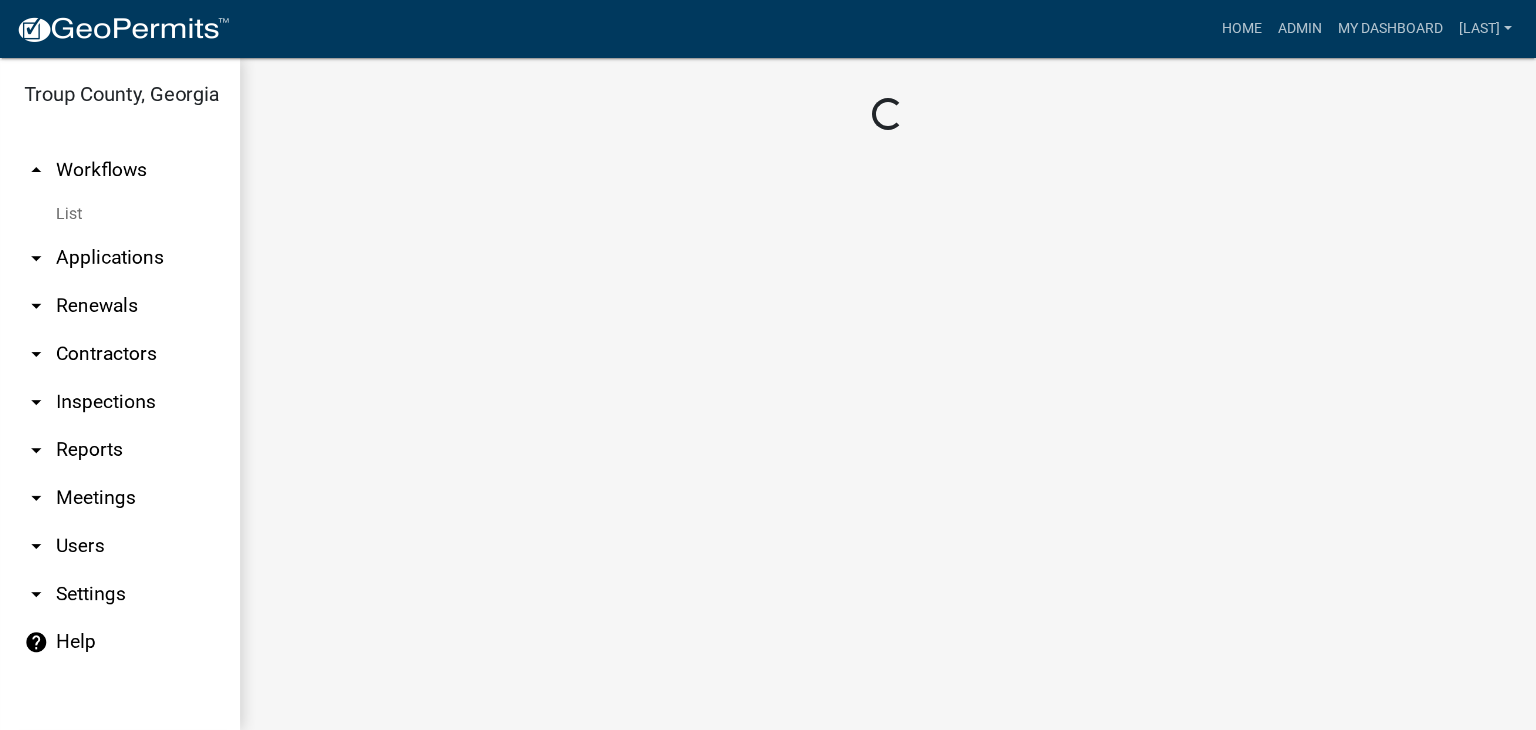scroll, scrollTop: 0, scrollLeft: 0, axis: both 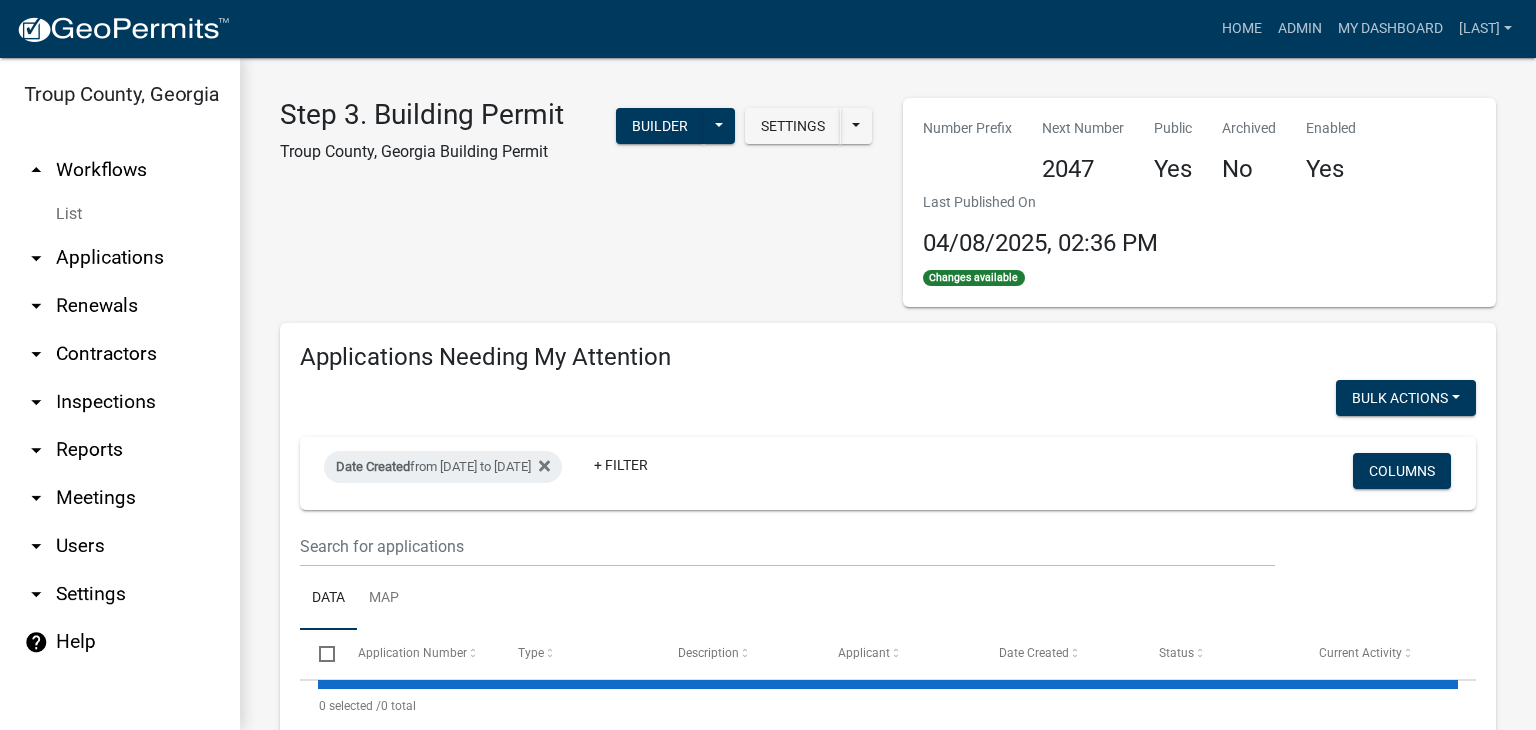 select on "2: 50" 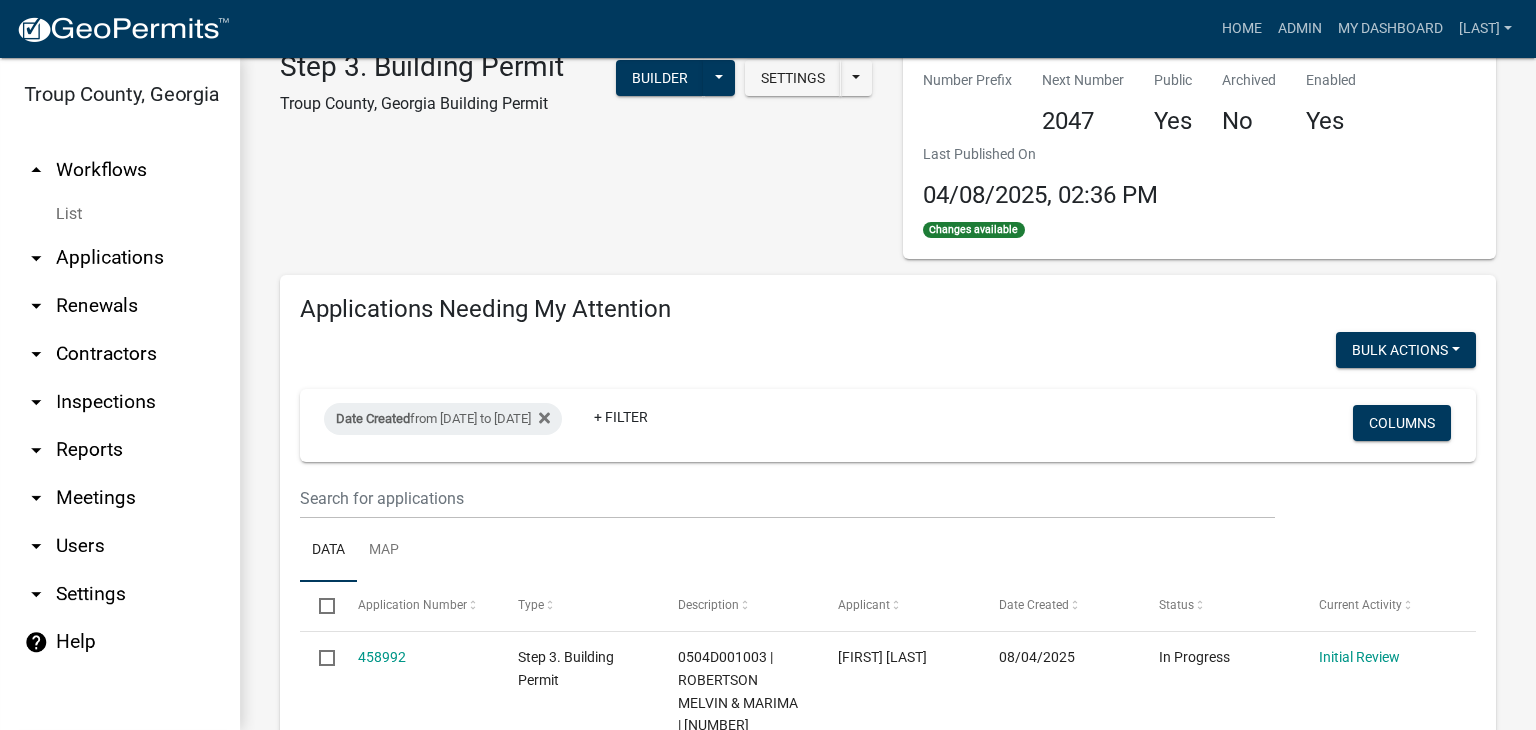 scroll, scrollTop: 0, scrollLeft: 0, axis: both 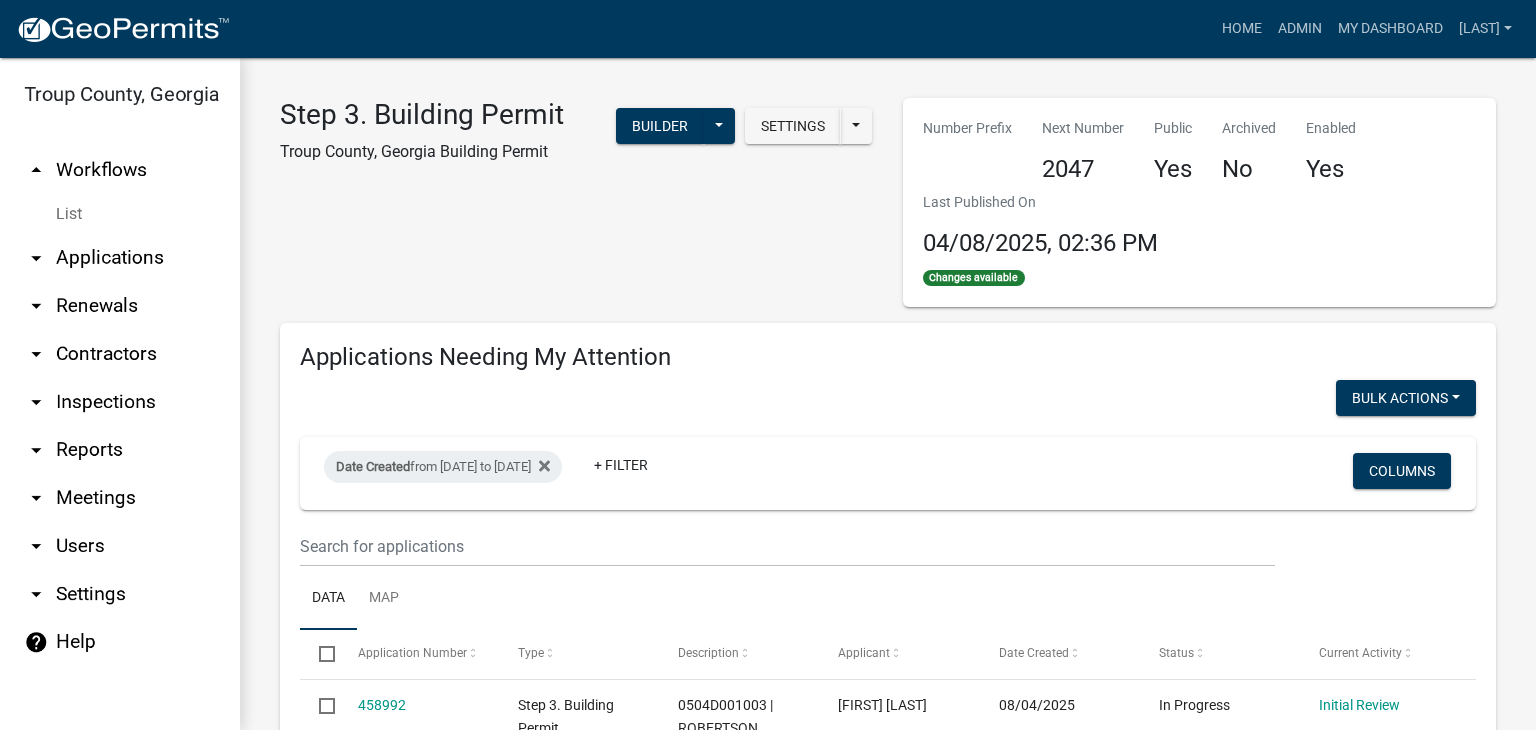 click on "arrow_drop_down   Applications" at bounding box center (120, 258) 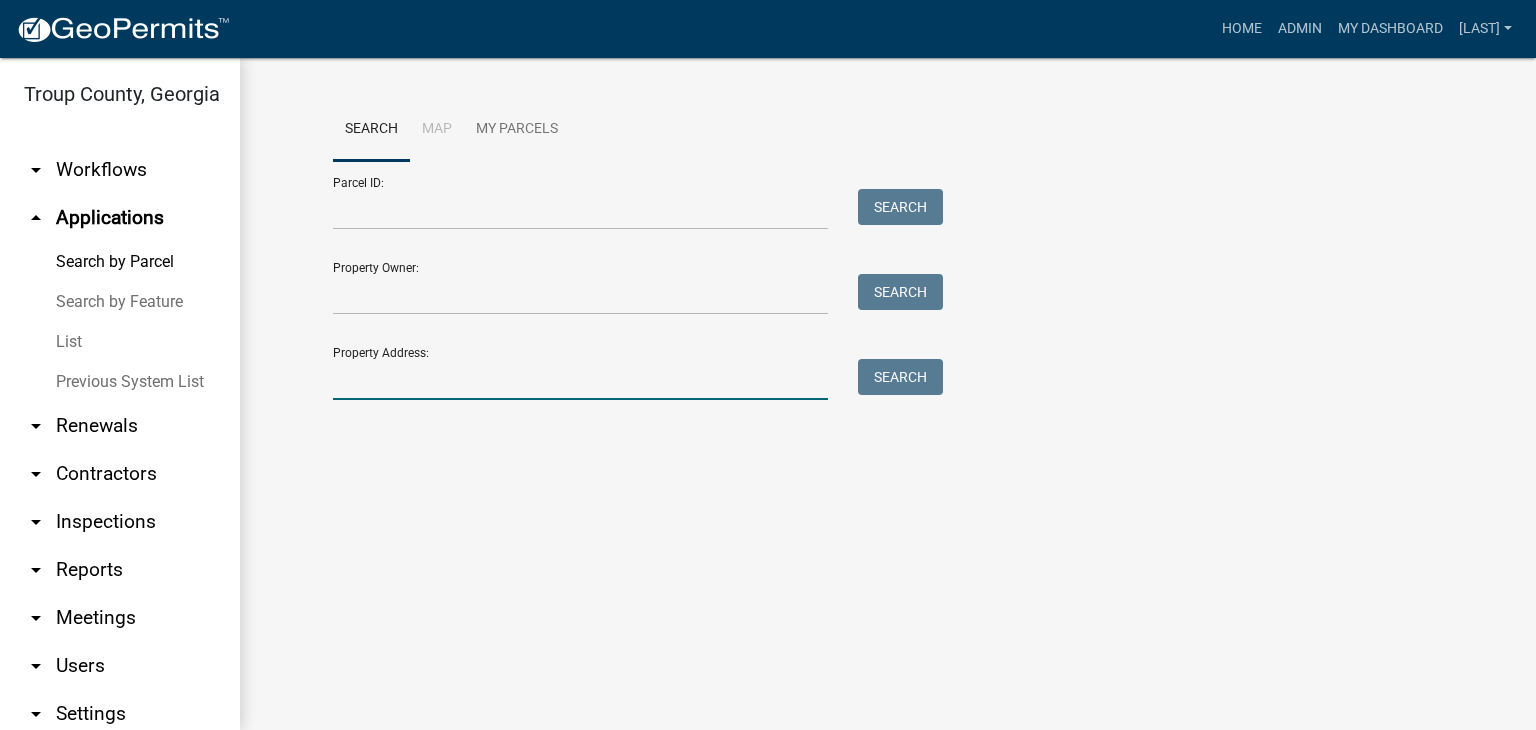drag, startPoint x: 391, startPoint y: 389, endPoint x: 422, endPoint y: 372, distance: 35.35534 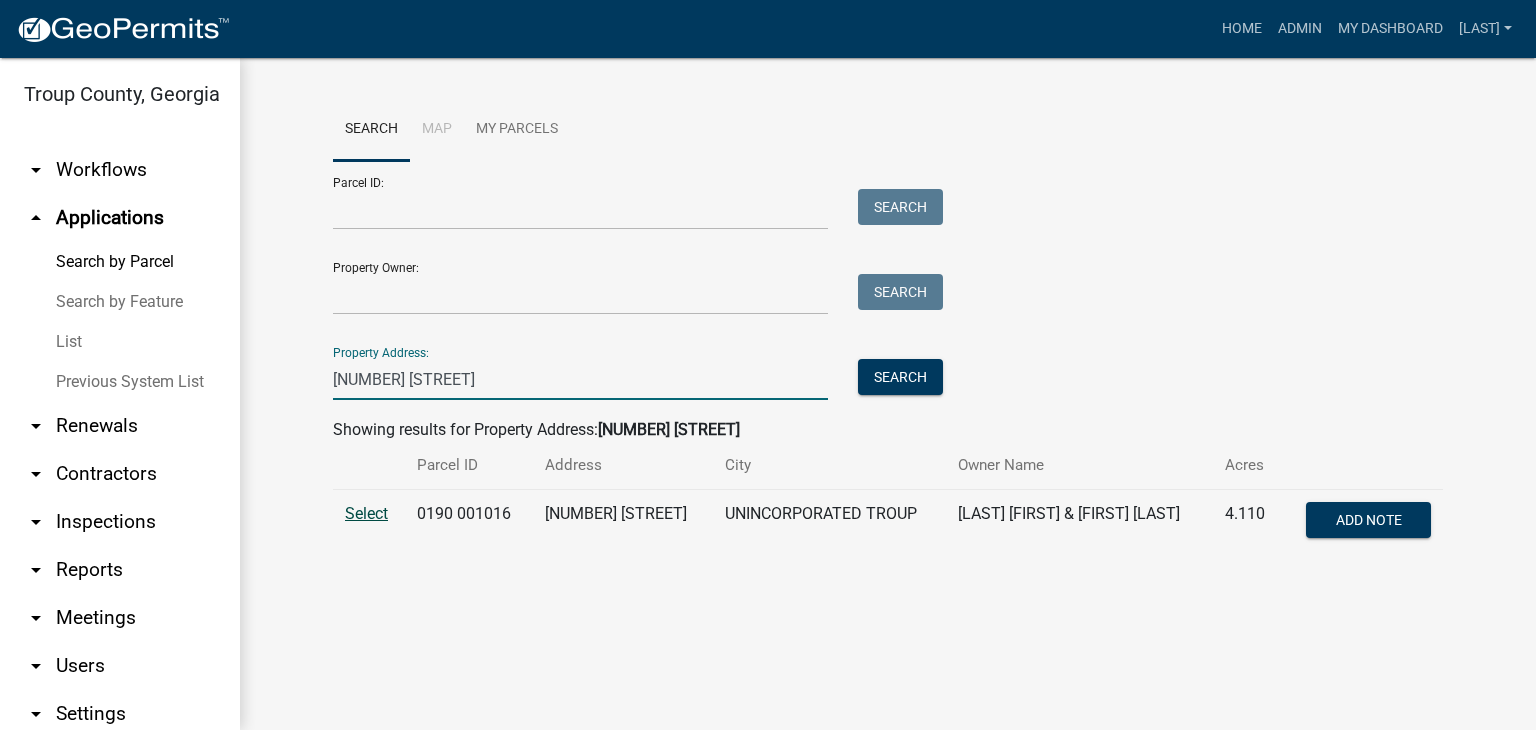 type on "[NUMBER] [STREET]" 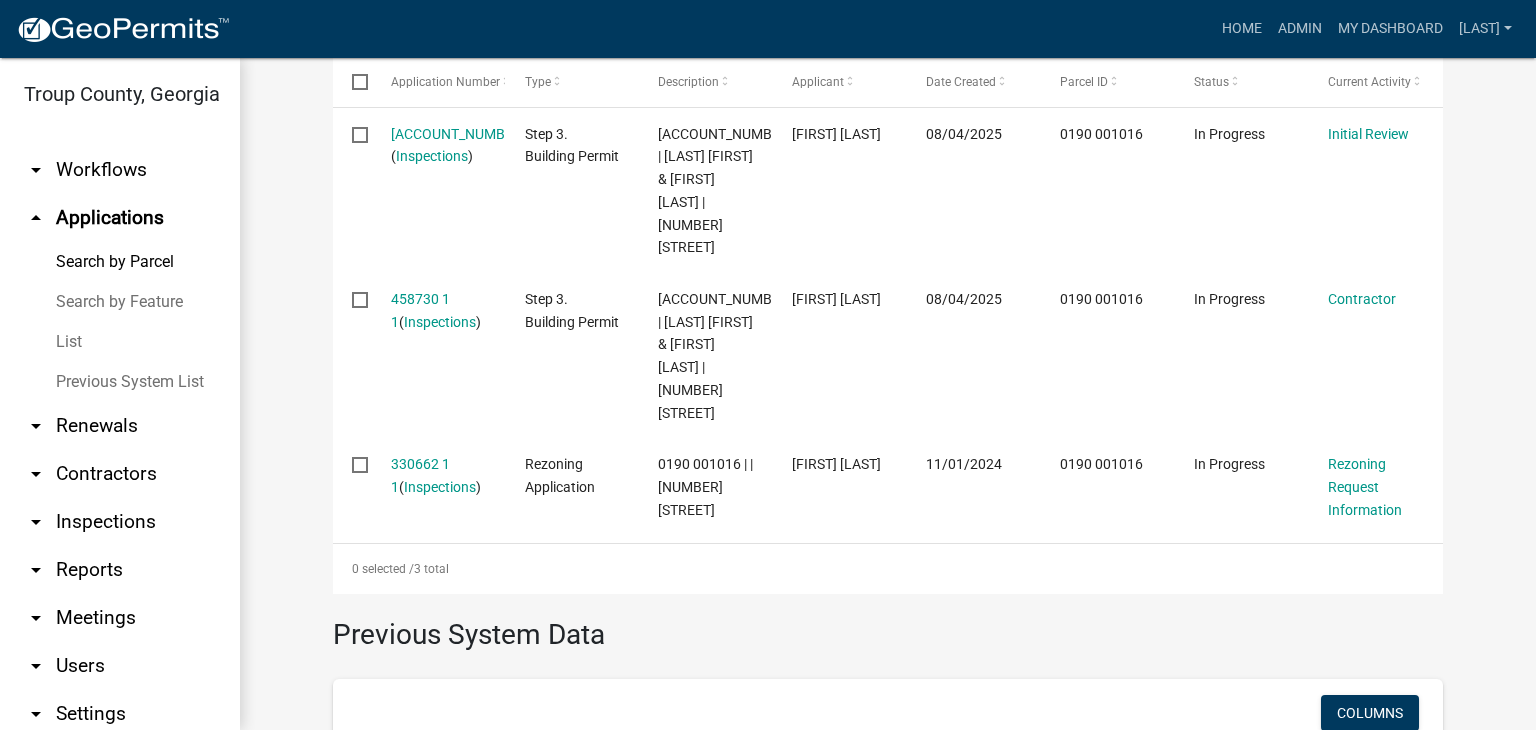 scroll, scrollTop: 600, scrollLeft: 0, axis: vertical 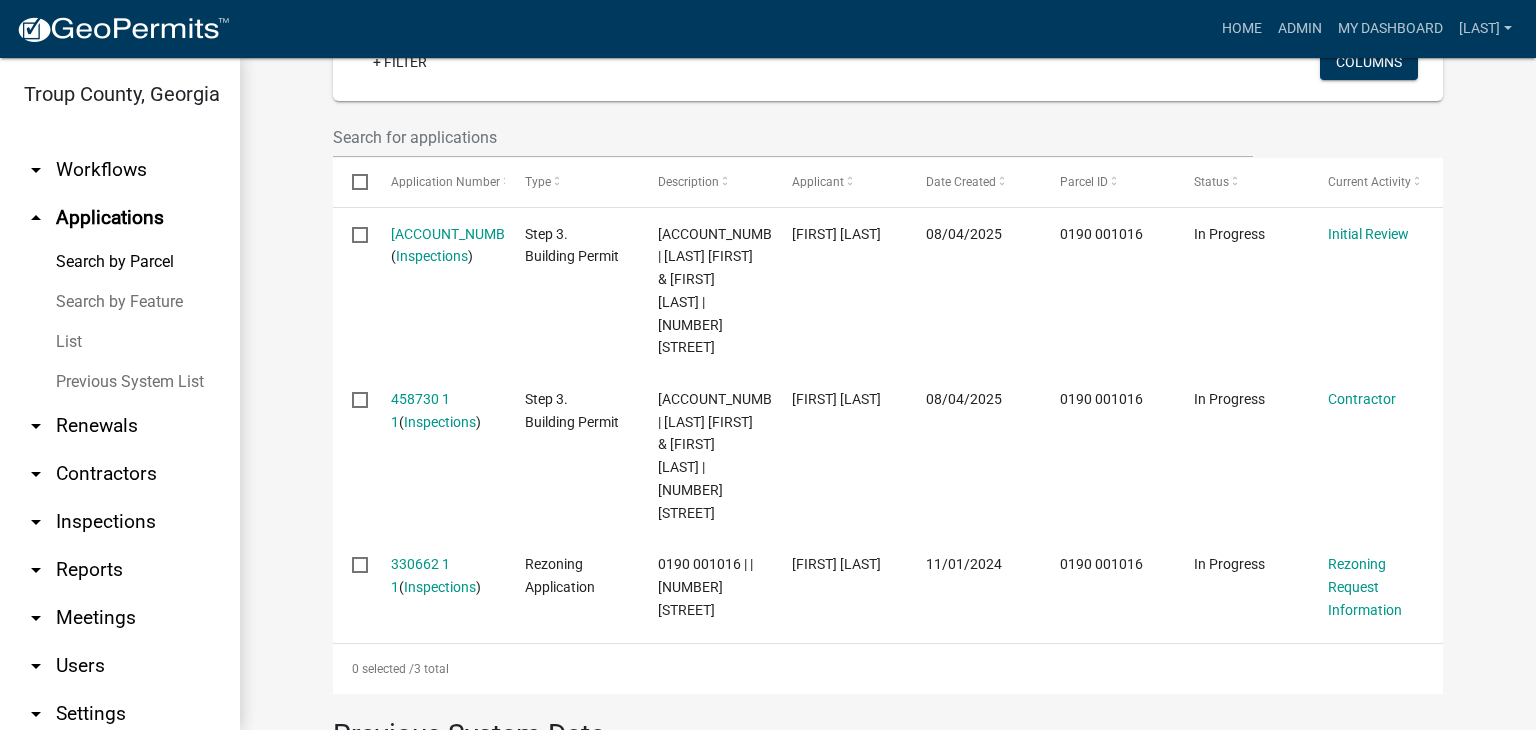 click on "arrow_drop_up   Applications" at bounding box center [120, 218] 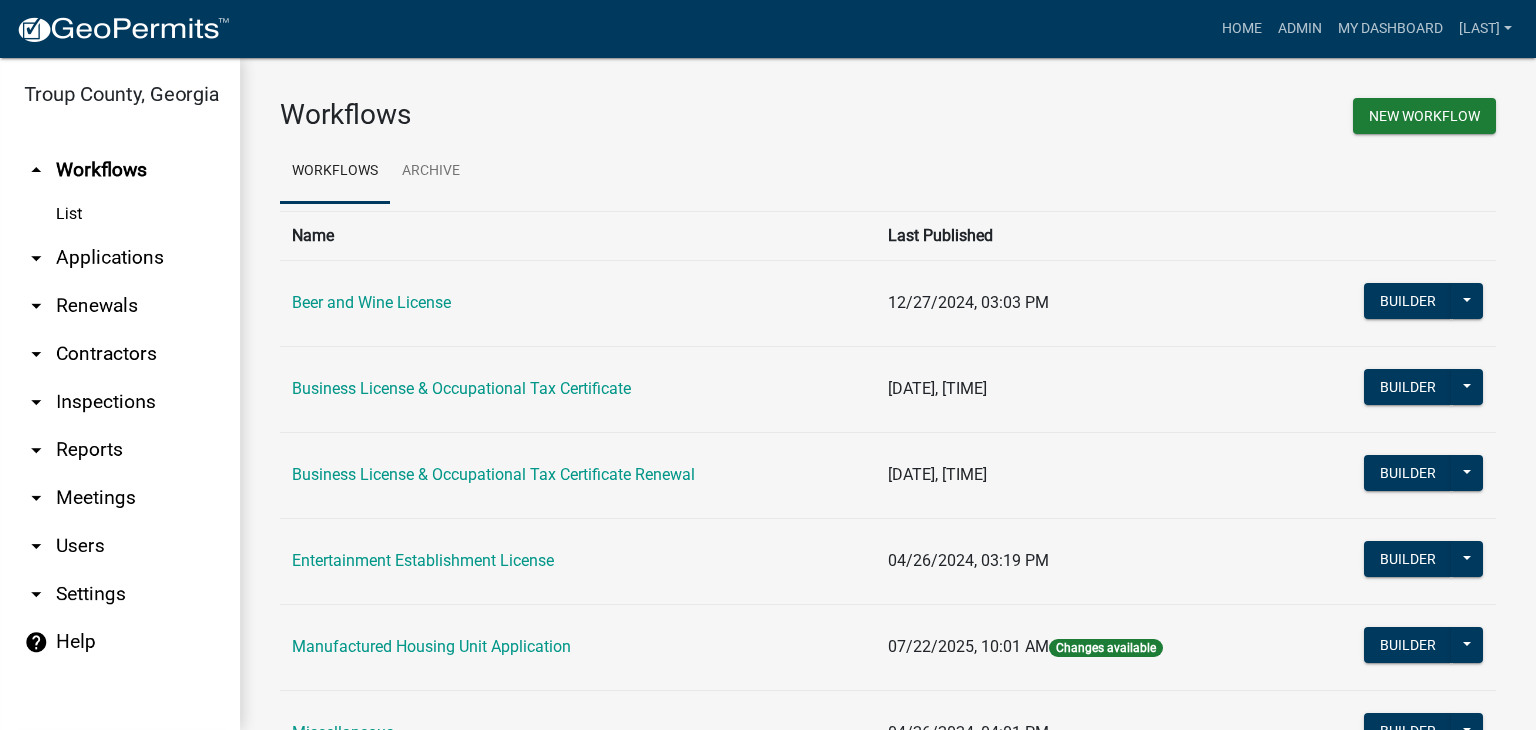 click on "List" at bounding box center [120, 214] 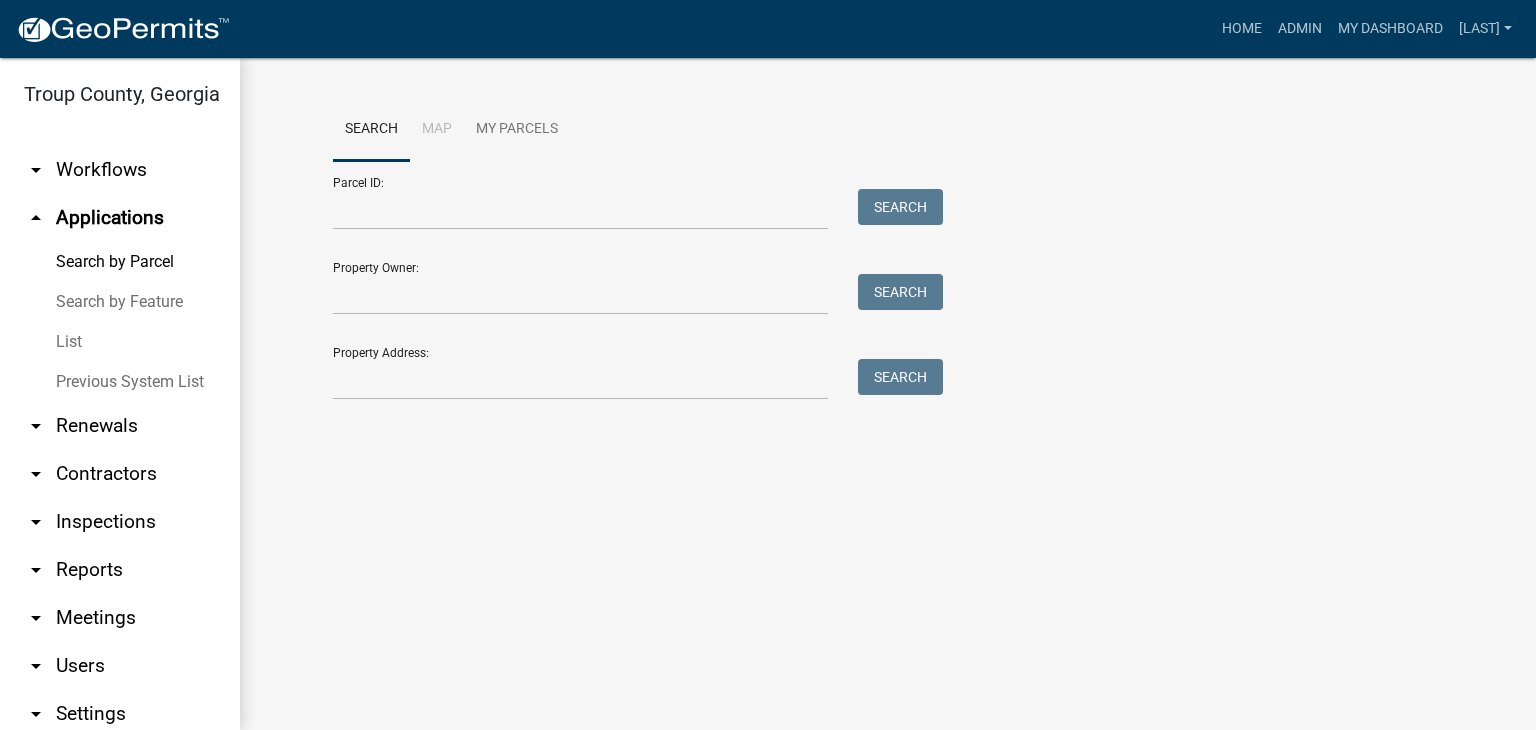 click on "Search Map My Parcels  Parcel ID:   Search   Property Owner:   Search   Property Address:   Search" 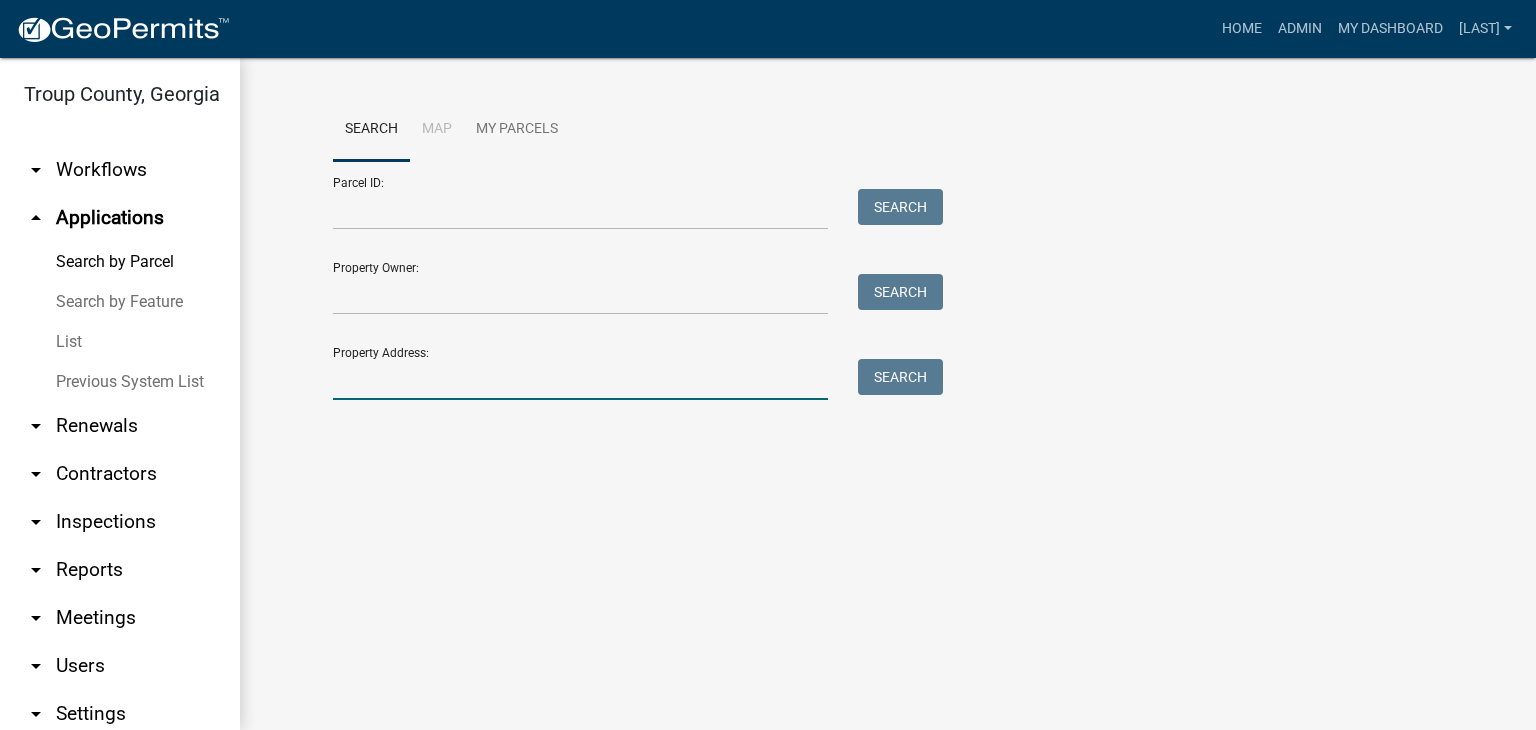 click on "Property Address:" at bounding box center [580, 379] 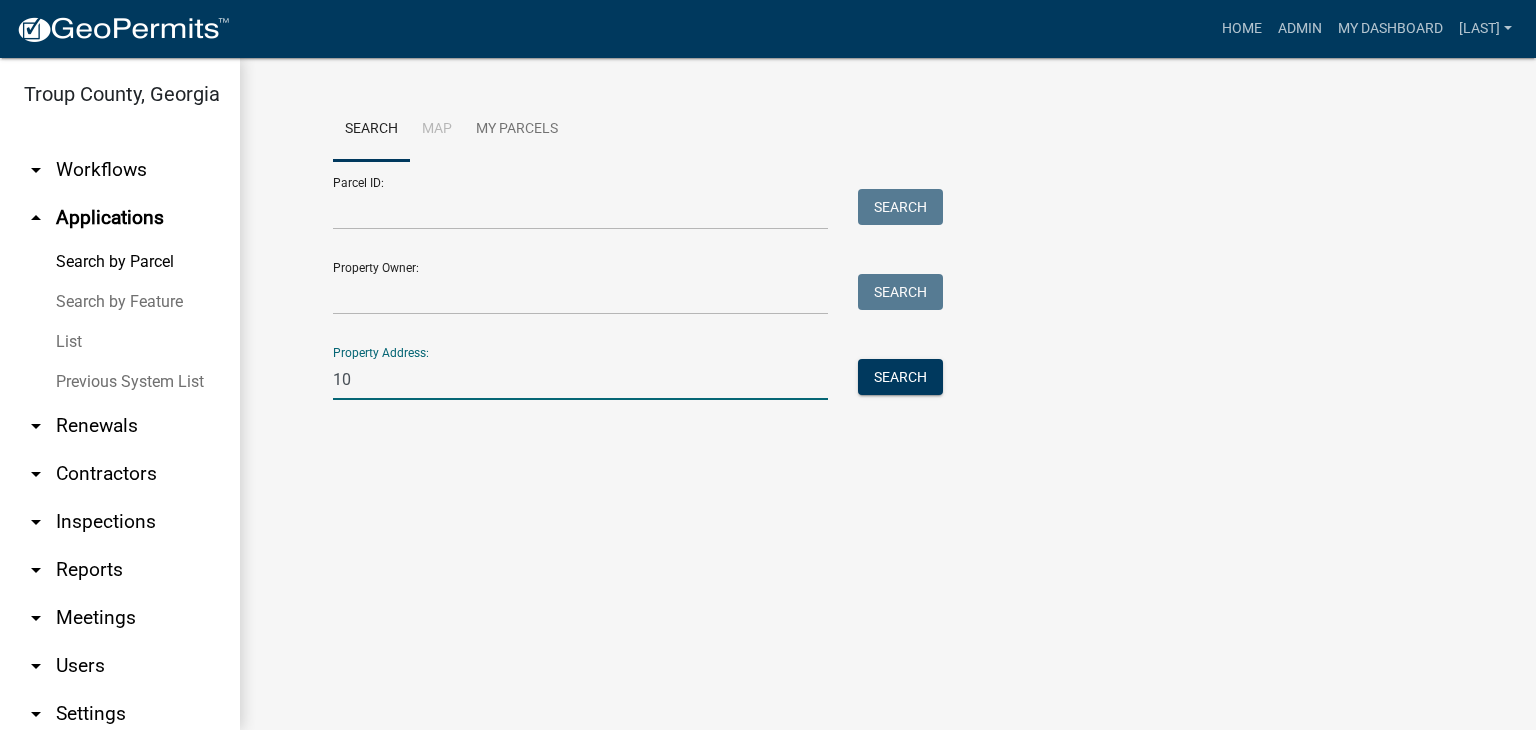 type on "1" 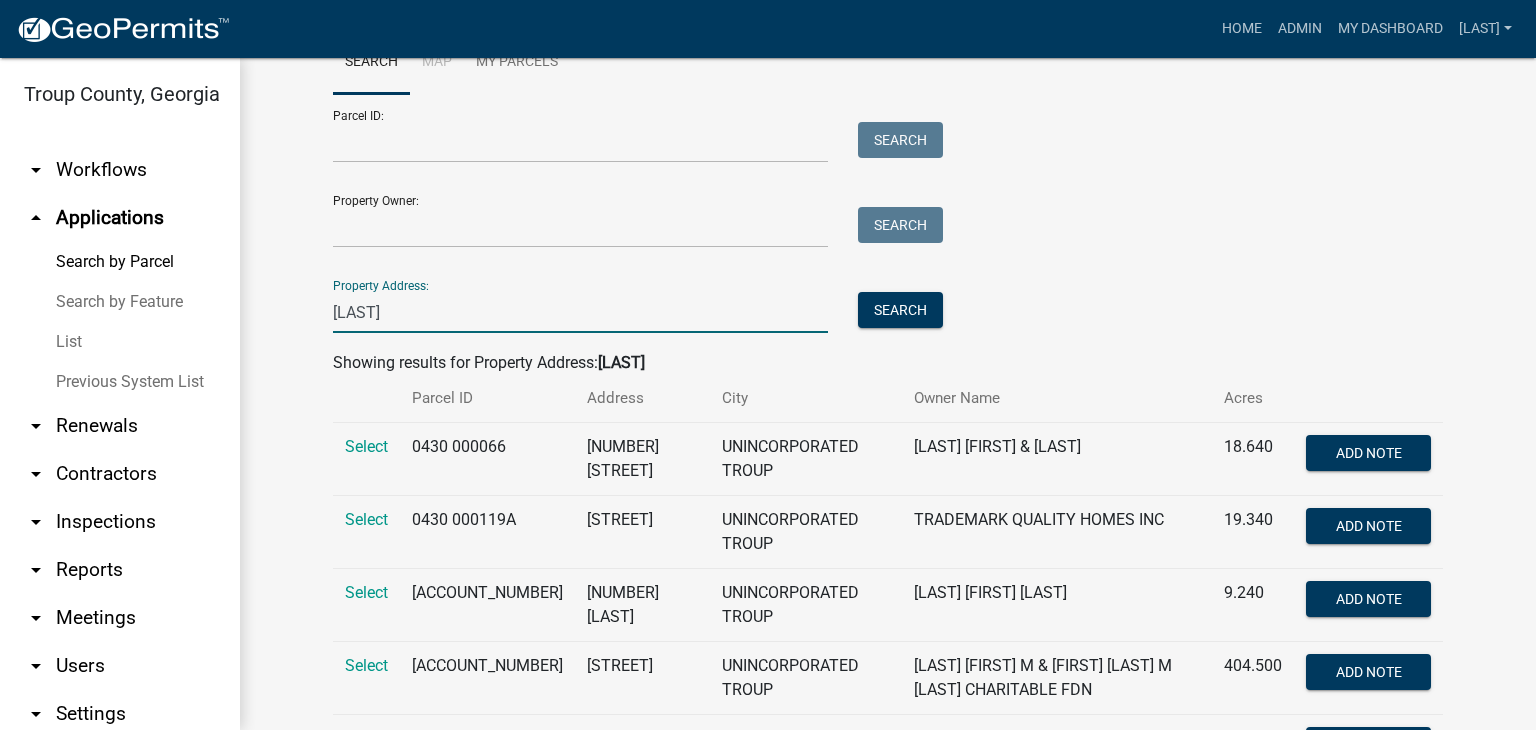scroll, scrollTop: 100, scrollLeft: 0, axis: vertical 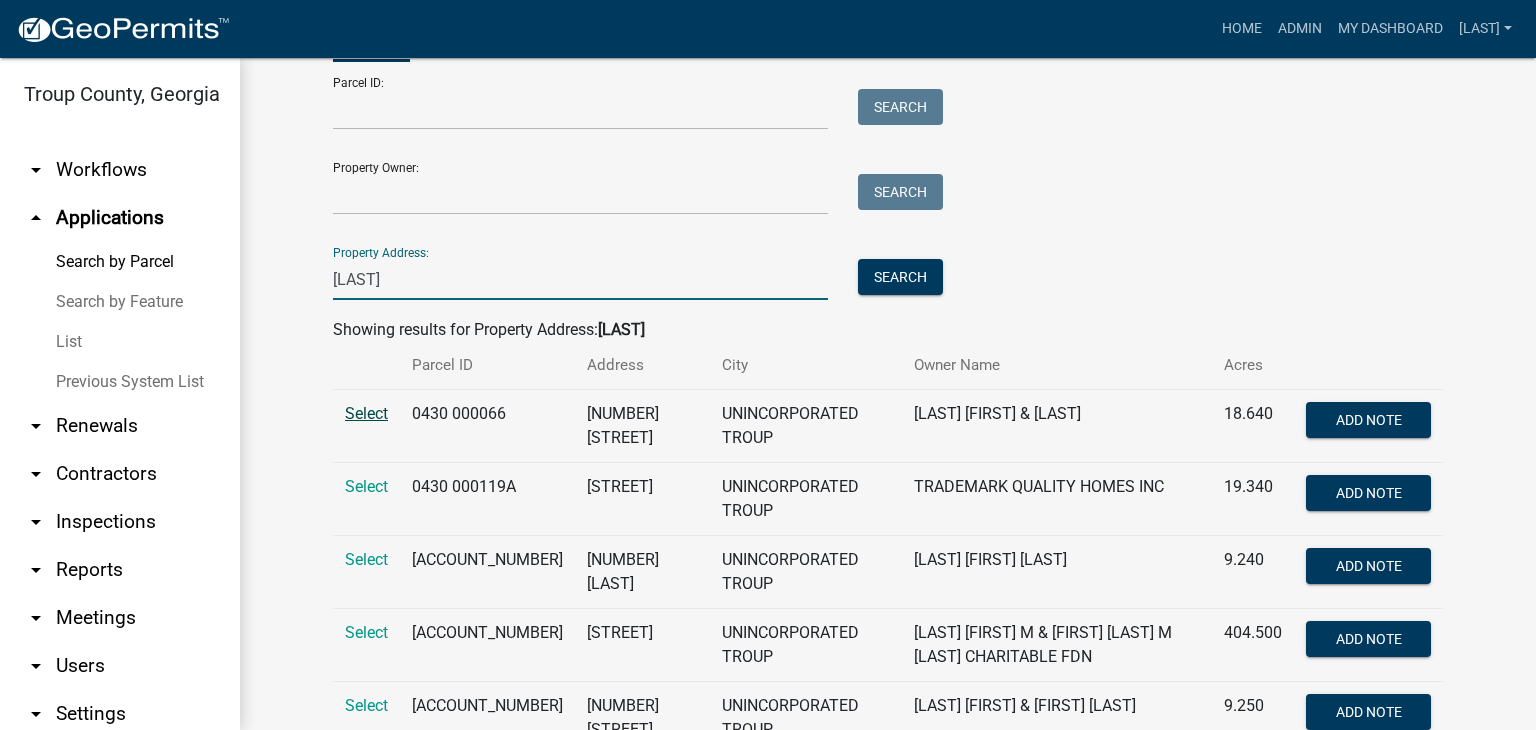 type on "[LAST]" 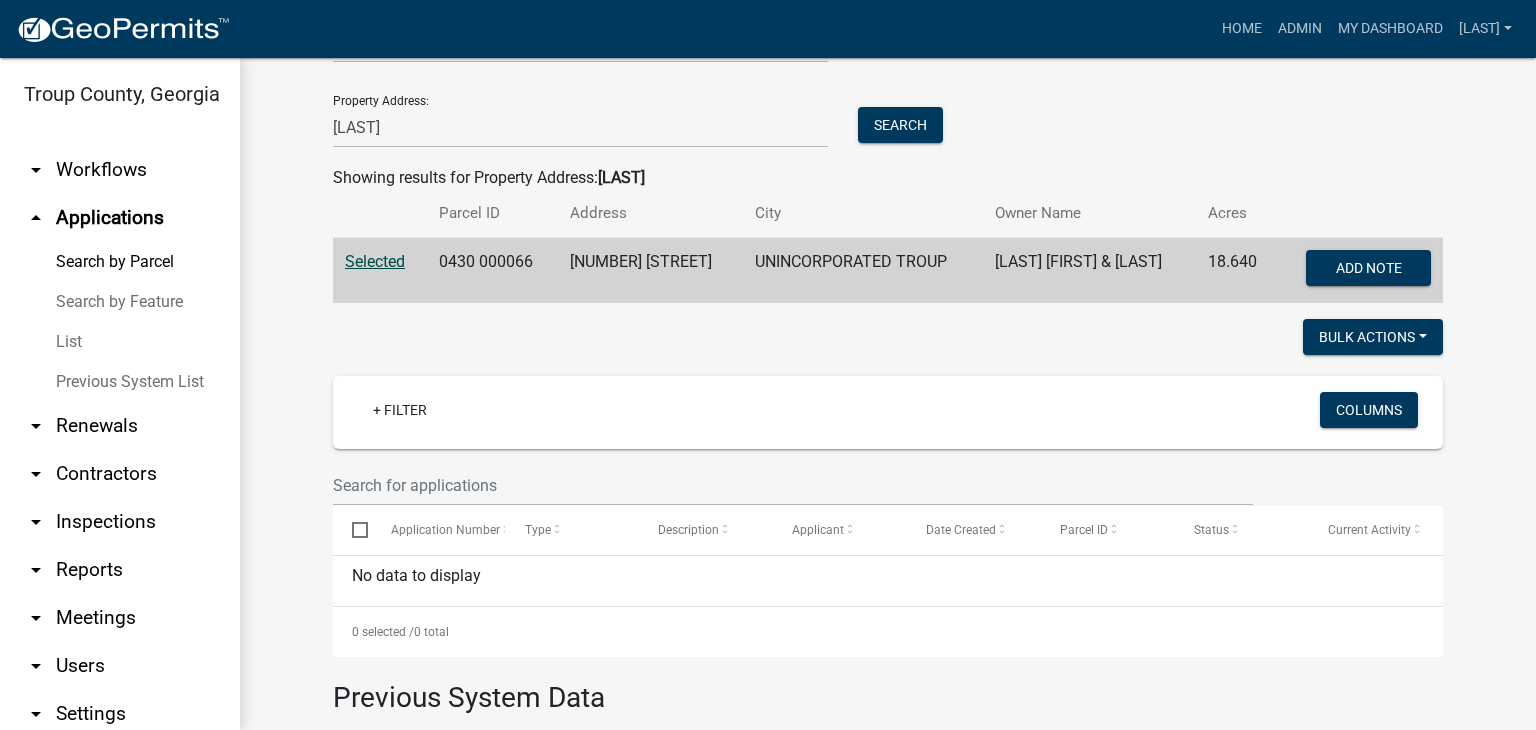 scroll, scrollTop: 236, scrollLeft: 0, axis: vertical 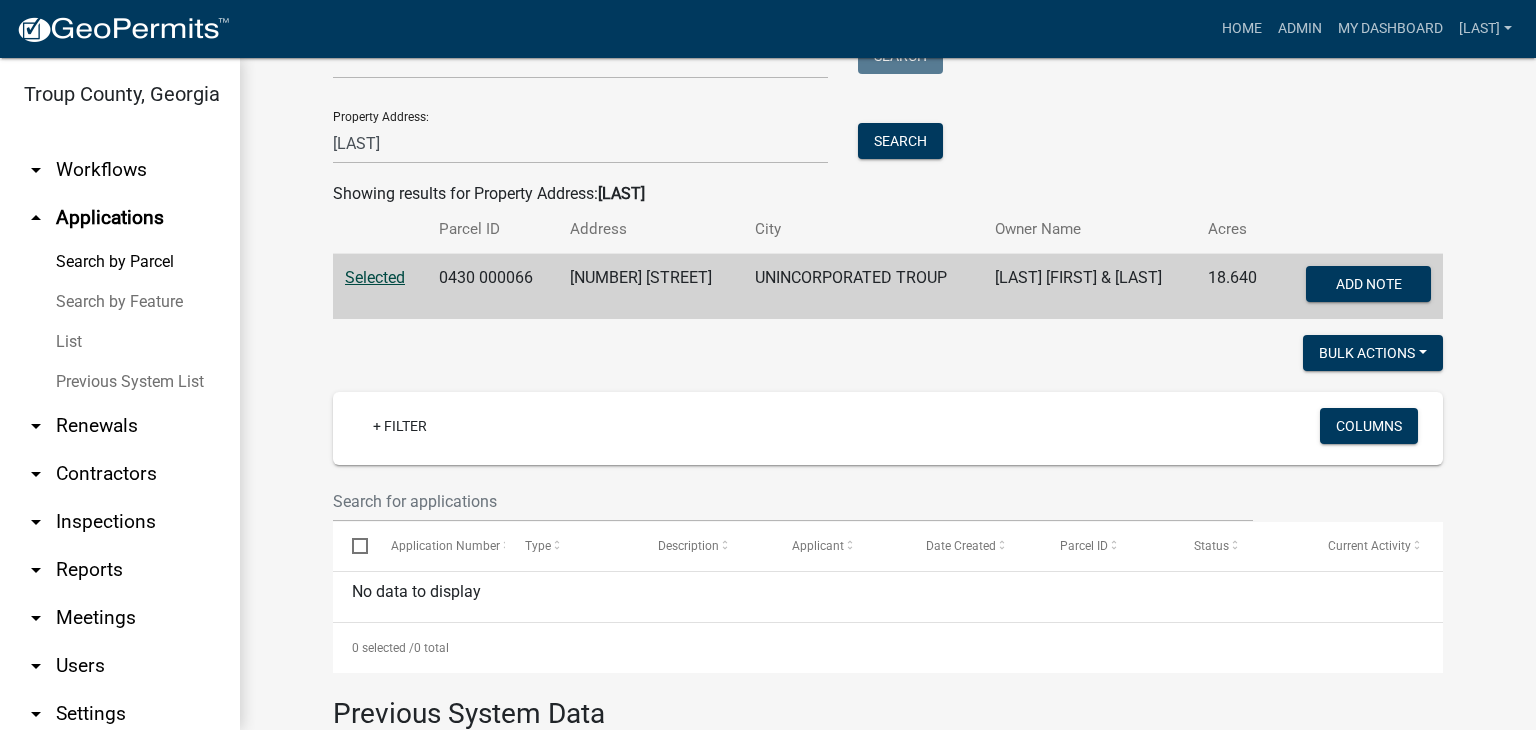 click on "Search Map My Parcels Parcel ID: Search Property Owner: Search Property Address: wilkinson Search Showing results for Property Address: wilkinson Parcel ID Address City Owner Name Acres Selected 0430 000066 226 WILKINSON RD UNINCORPORATED TROUP [LAST] [FIRST] [LAST] 18.640 Add Note" at bounding box center [888, 90] 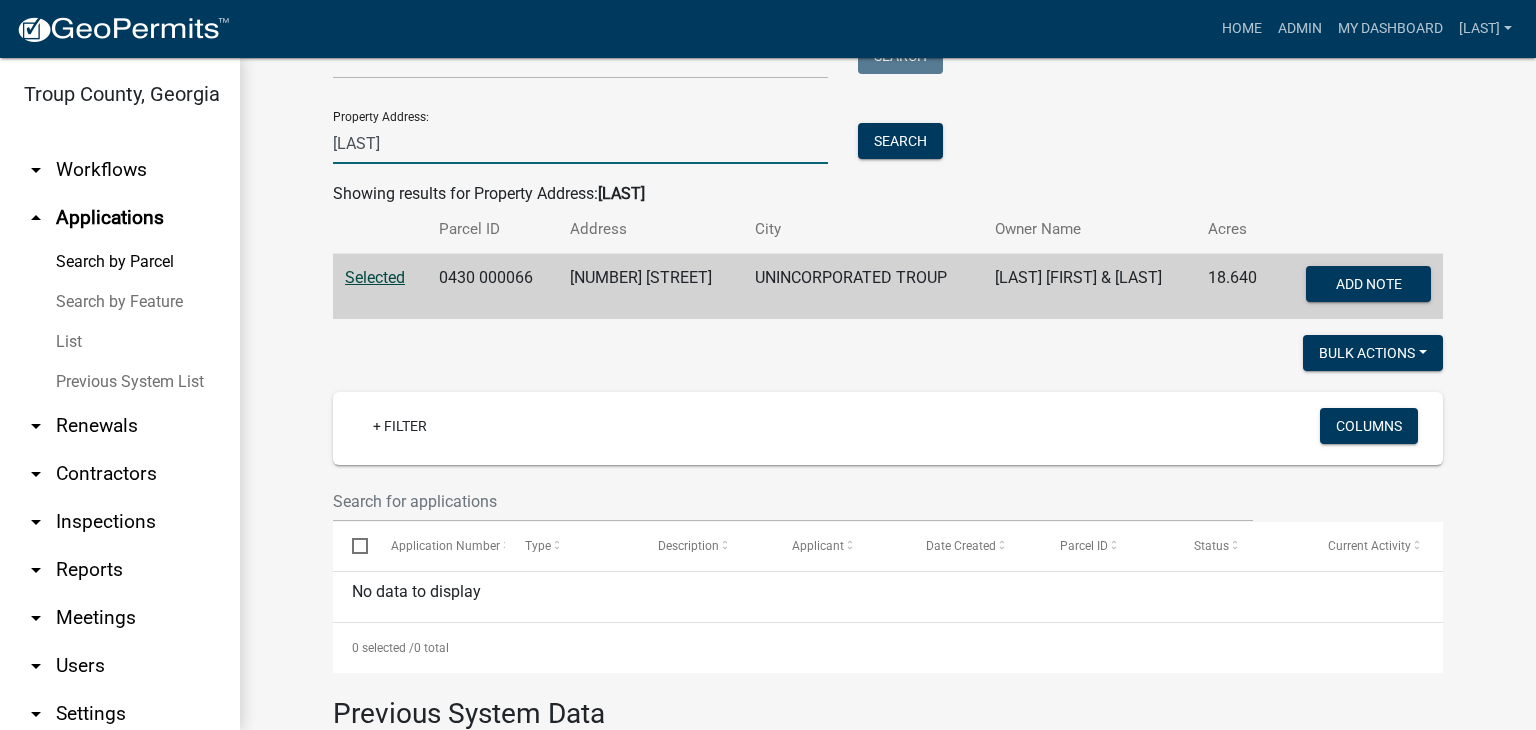 click on "[LAST]" at bounding box center (580, 143) 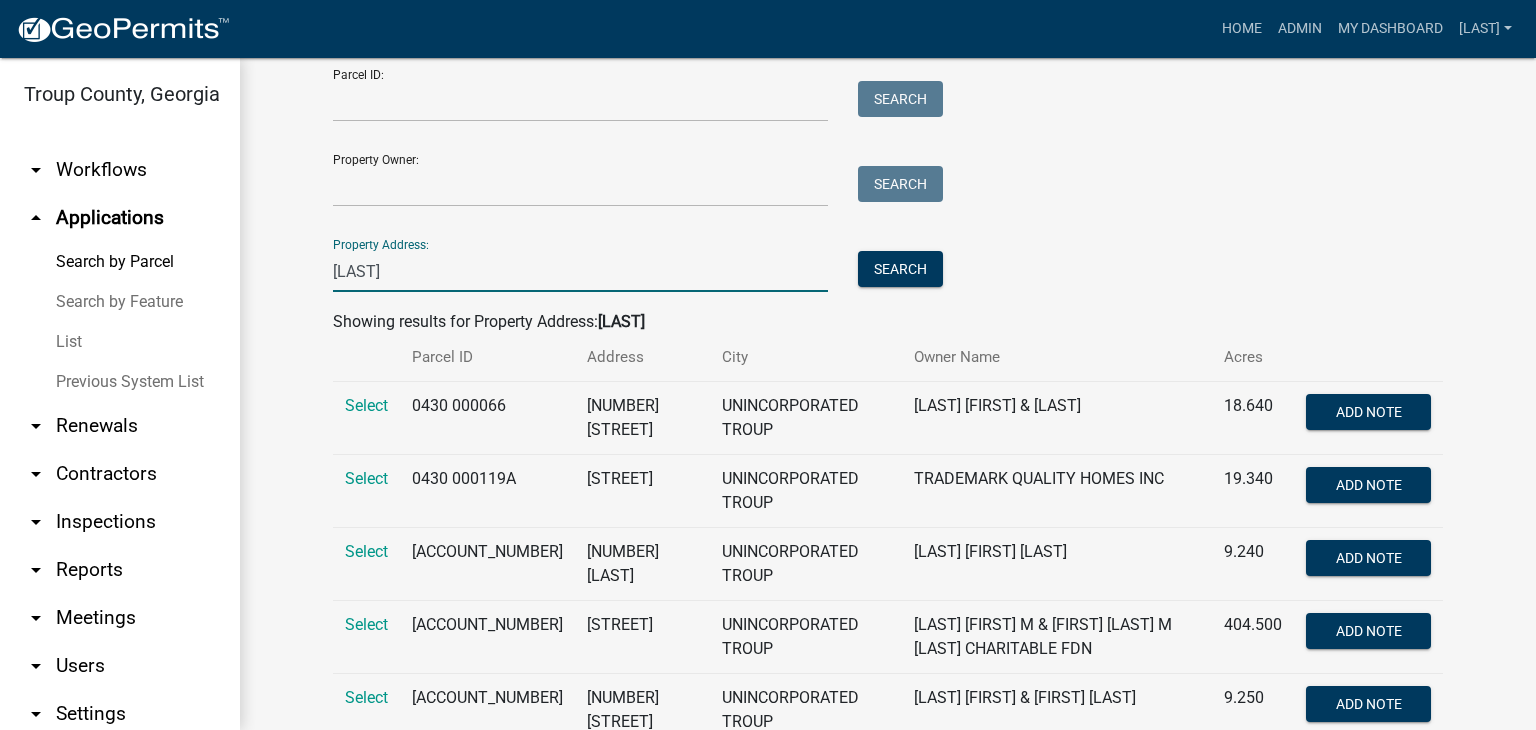 scroll, scrollTop: 180, scrollLeft: 0, axis: vertical 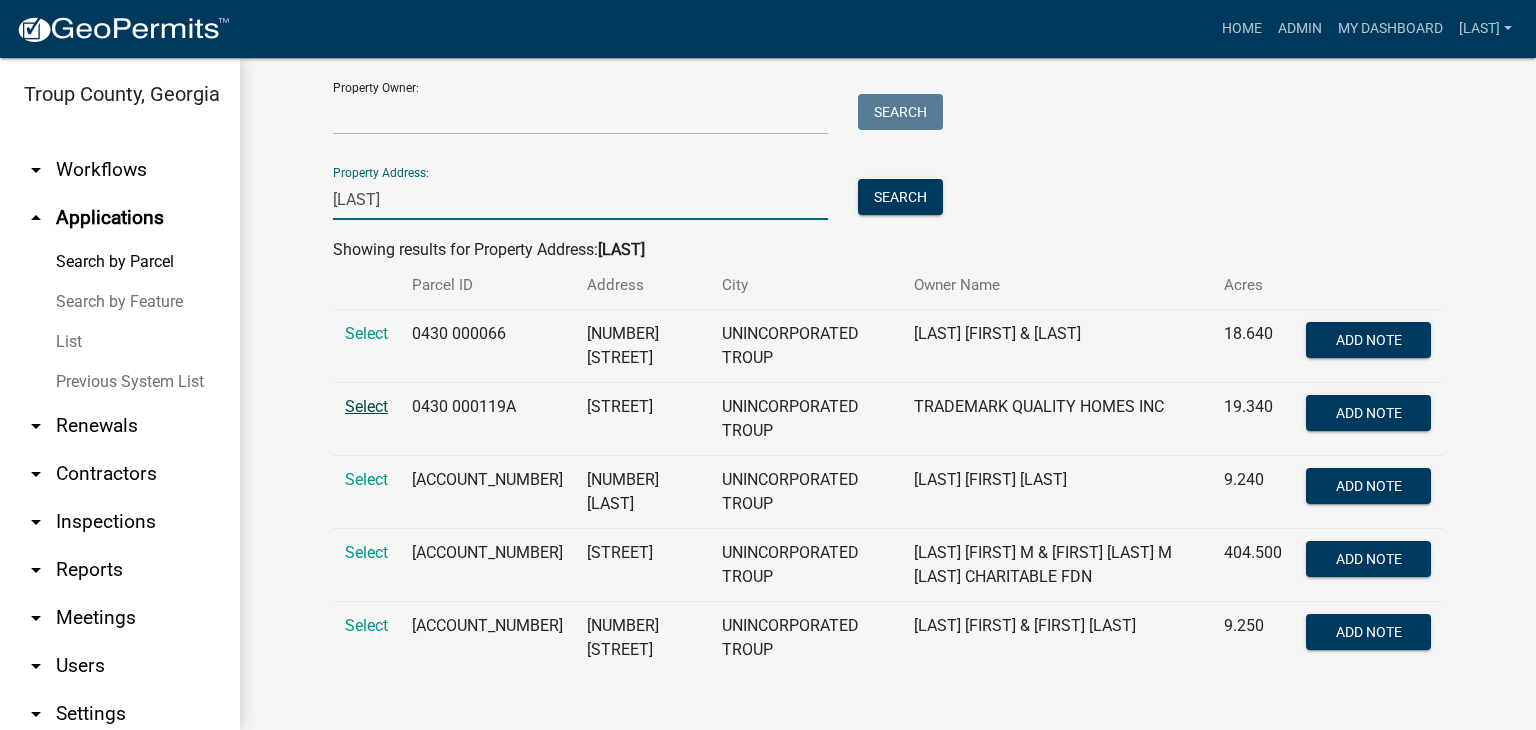 click on "Select" at bounding box center [366, 406] 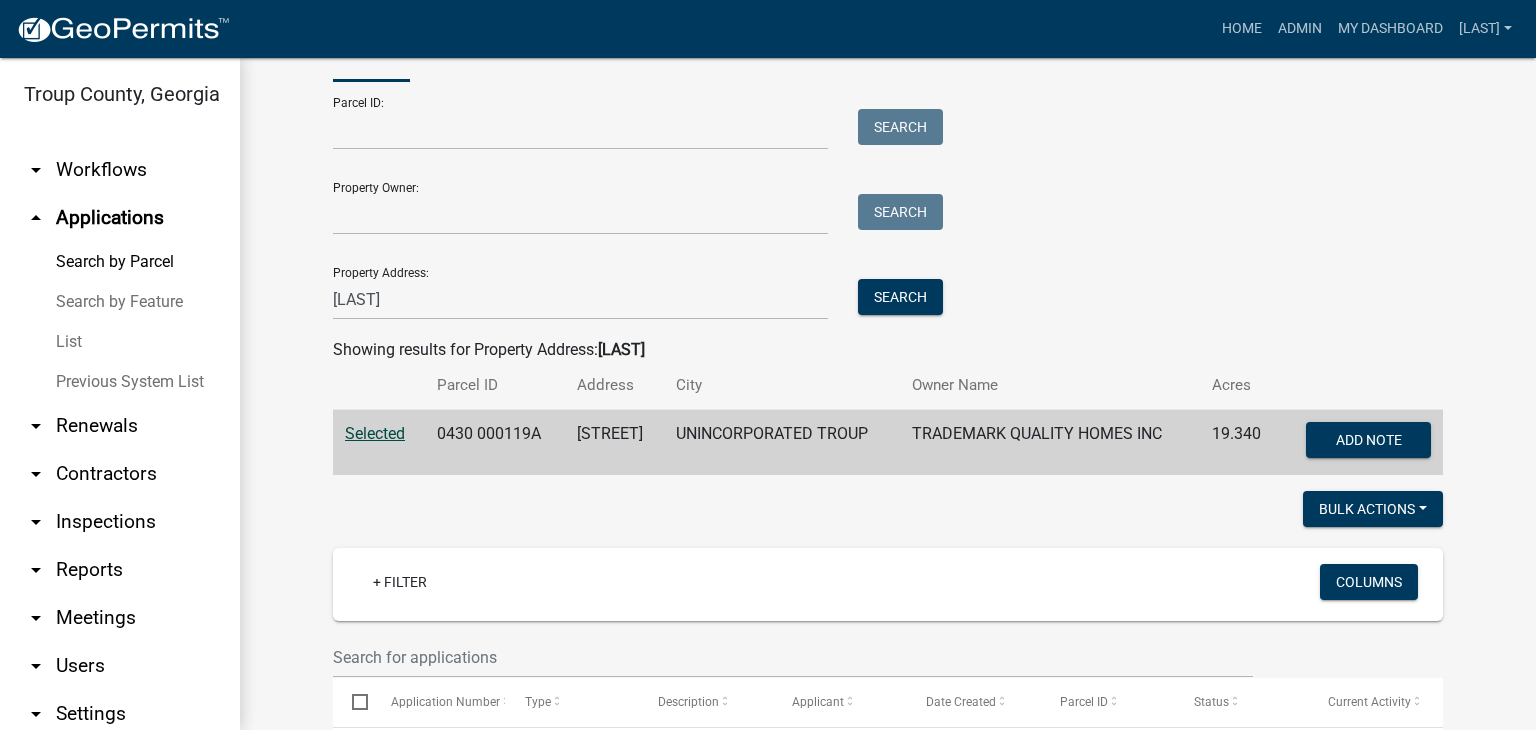 scroll, scrollTop: 0, scrollLeft: 0, axis: both 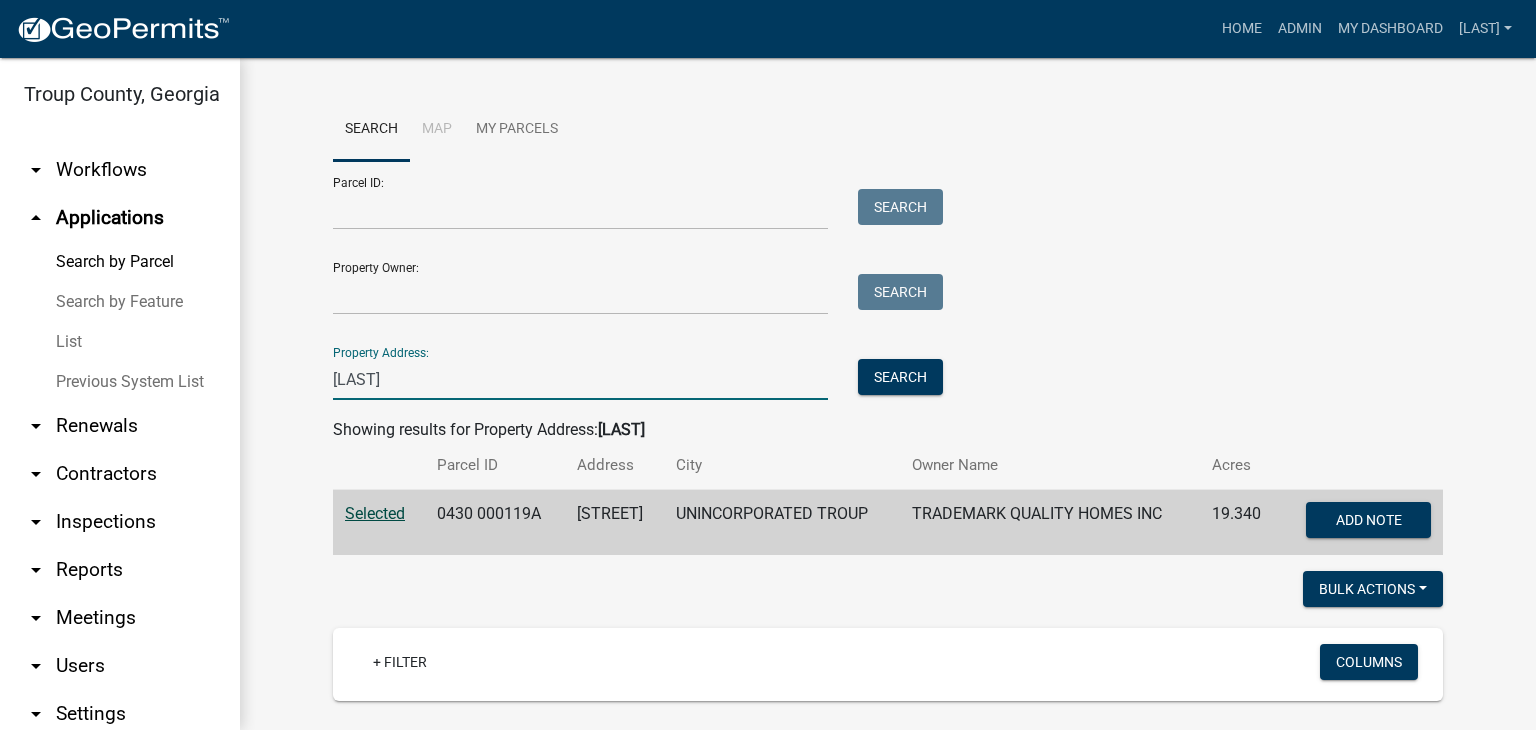 click on "[LAST]" at bounding box center [580, 379] 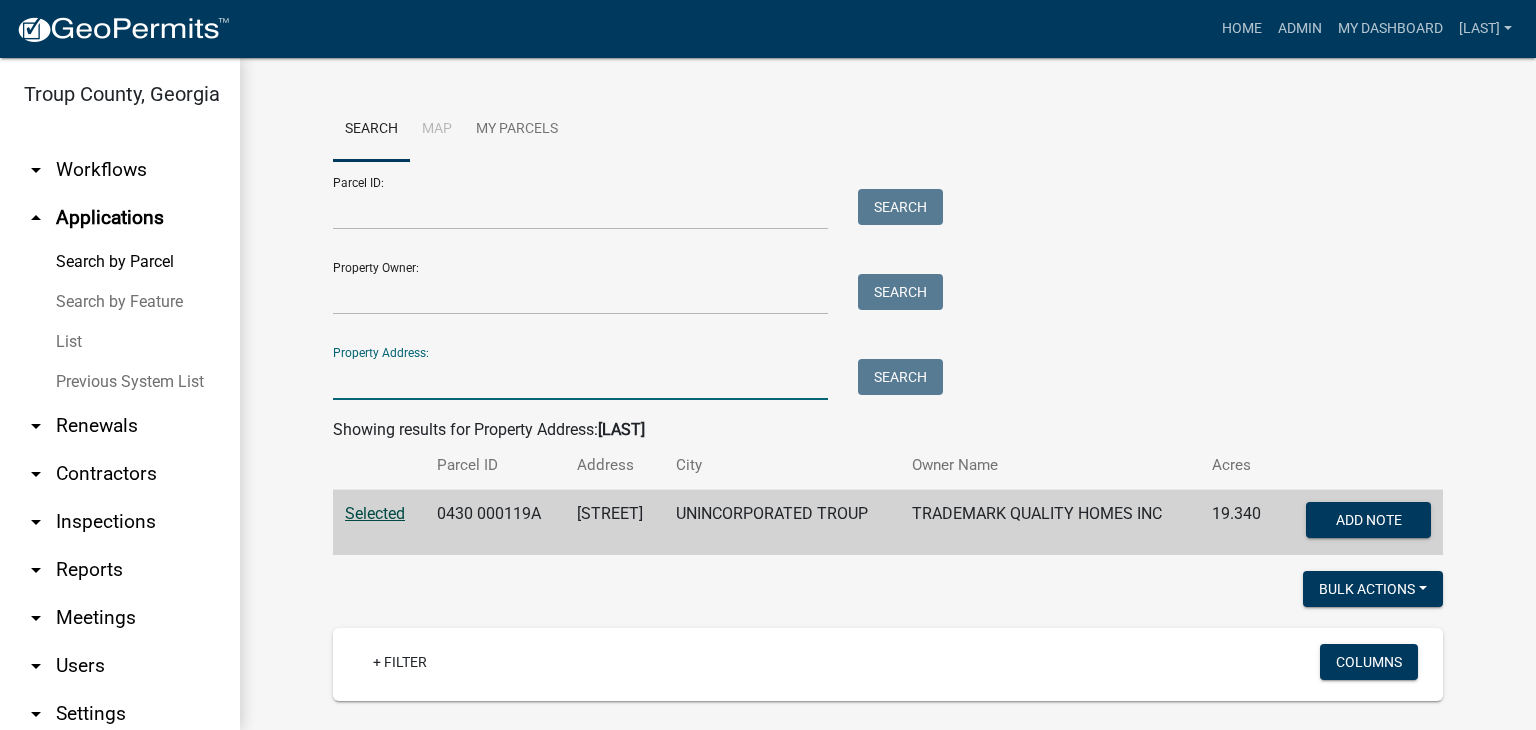 type 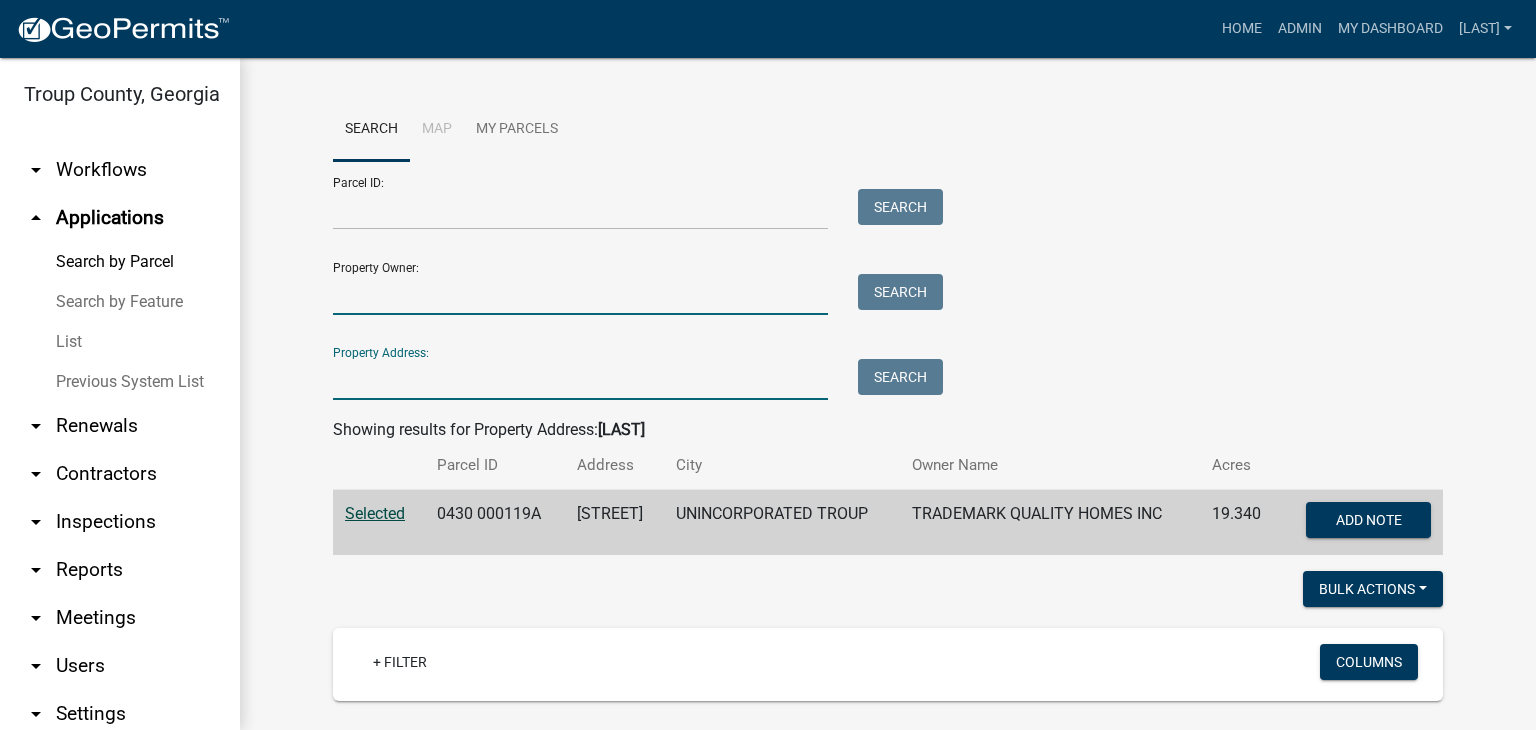 click on "Property Owner:" at bounding box center [580, 294] 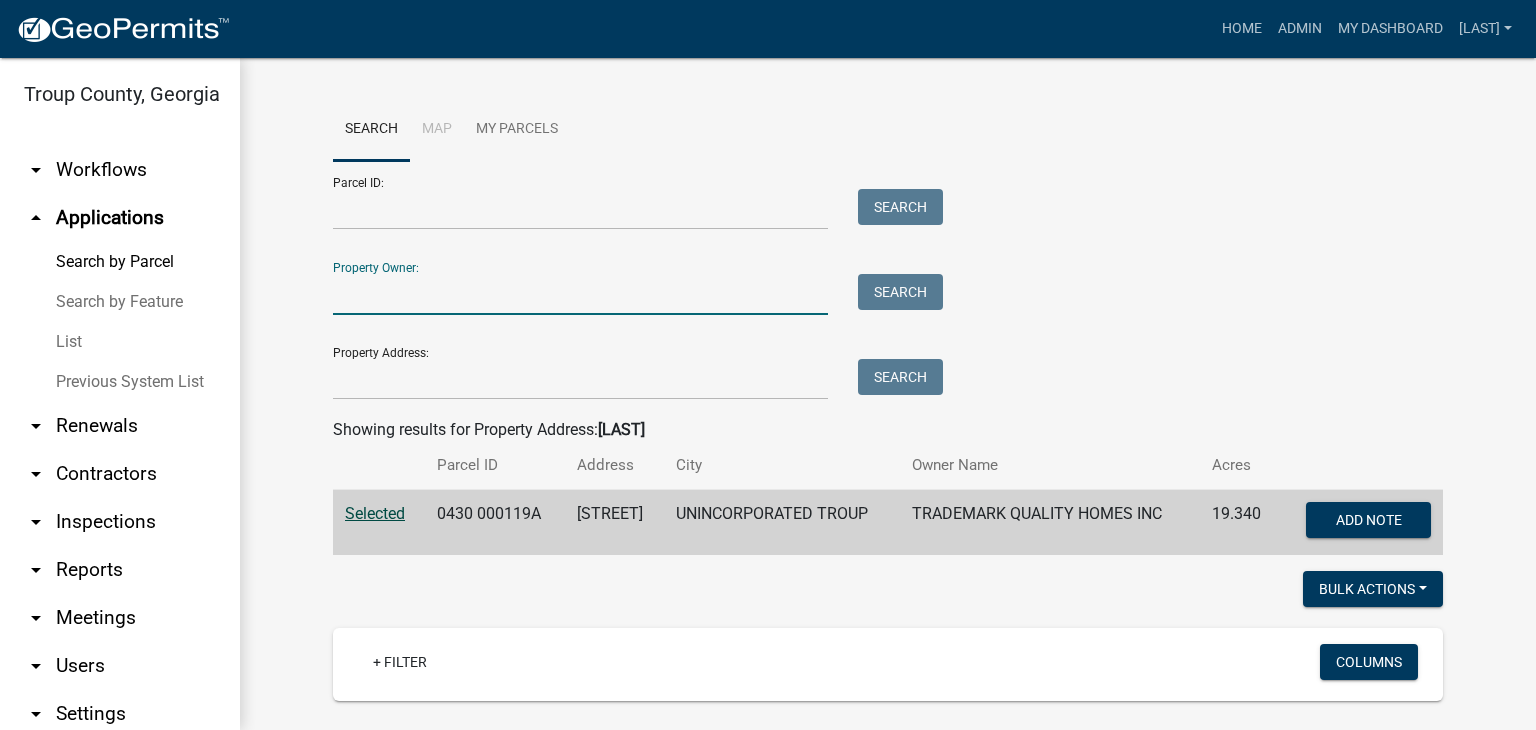 click on "arrow_drop_down   Workflows" at bounding box center [120, 170] 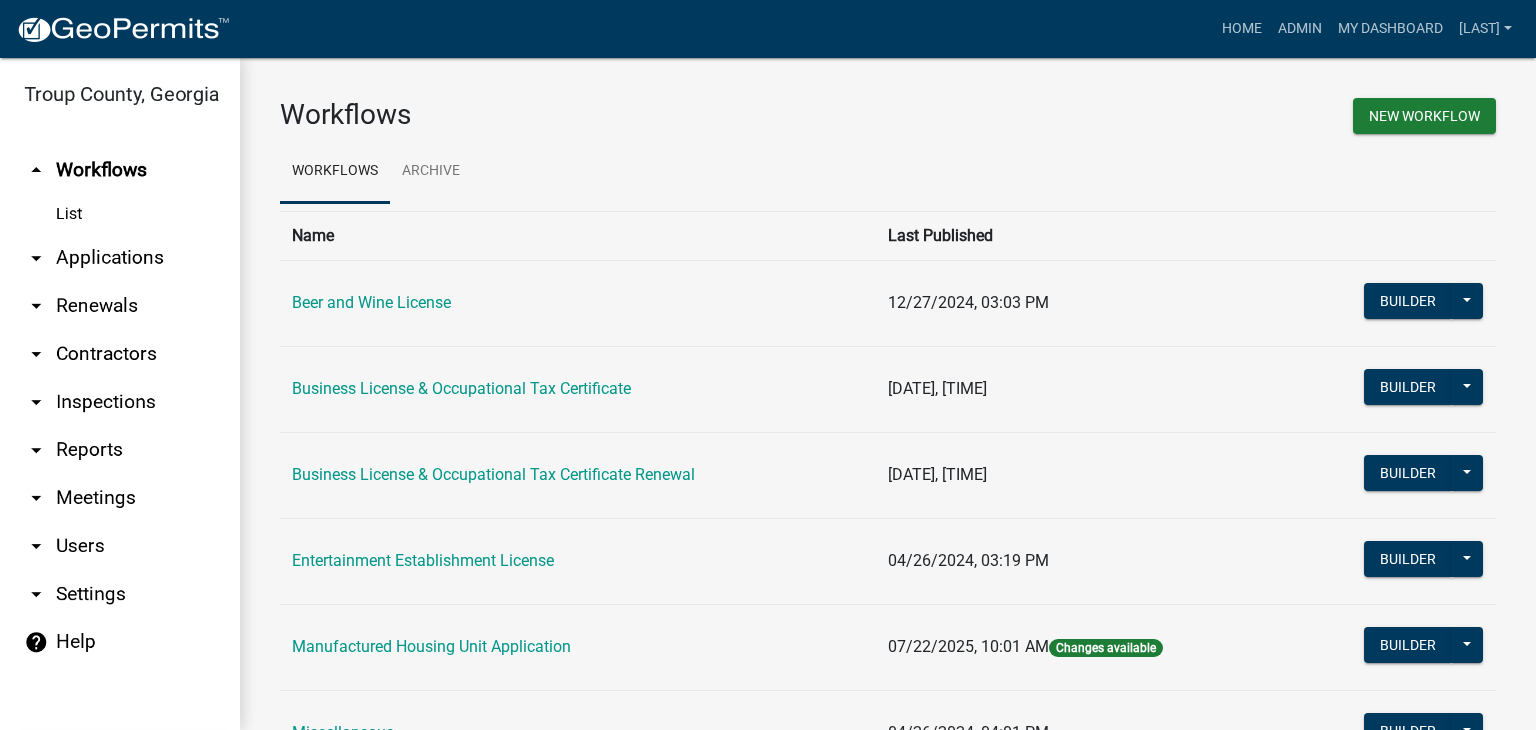 scroll, scrollTop: 100, scrollLeft: 0, axis: vertical 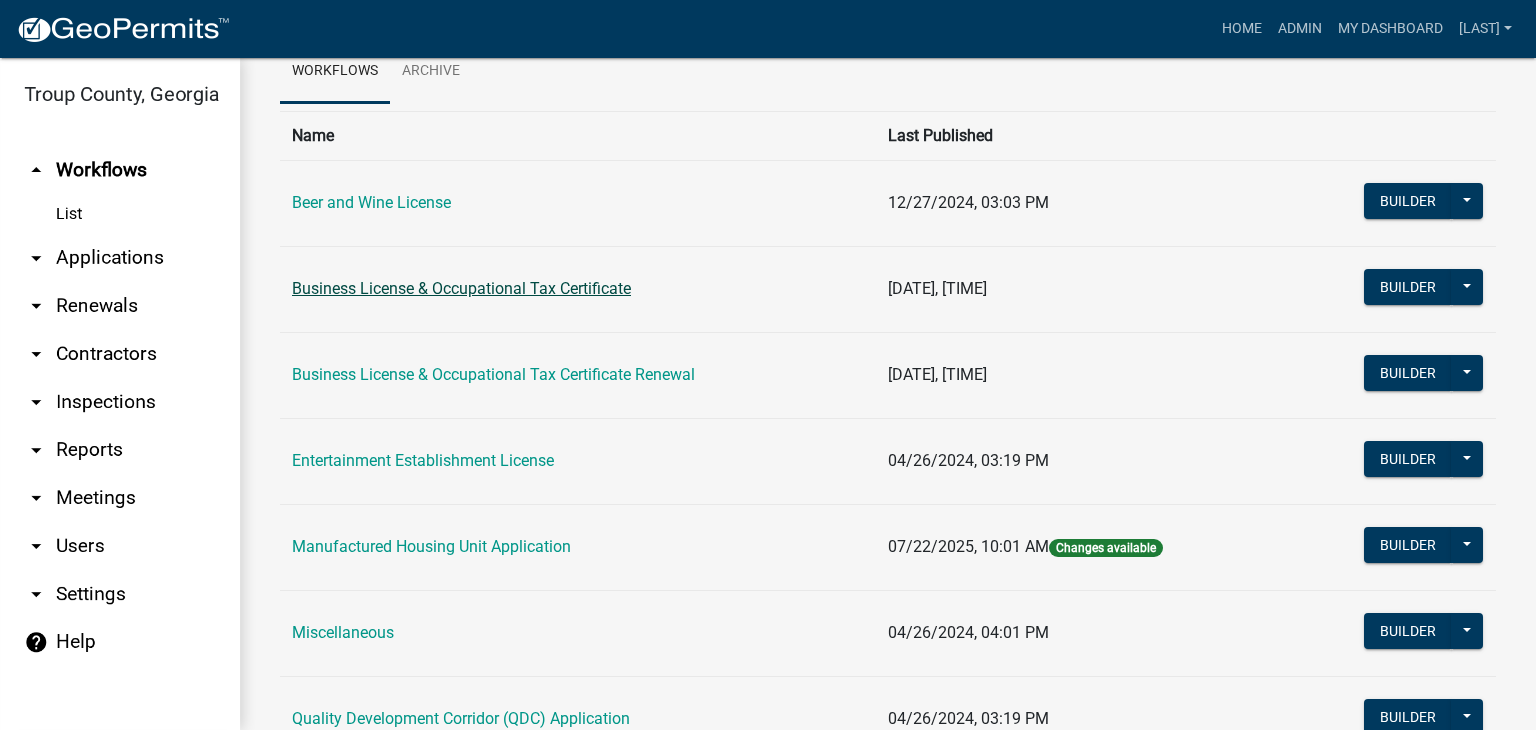 click on "Business License & Occupational Tax Certificate" at bounding box center [461, 288] 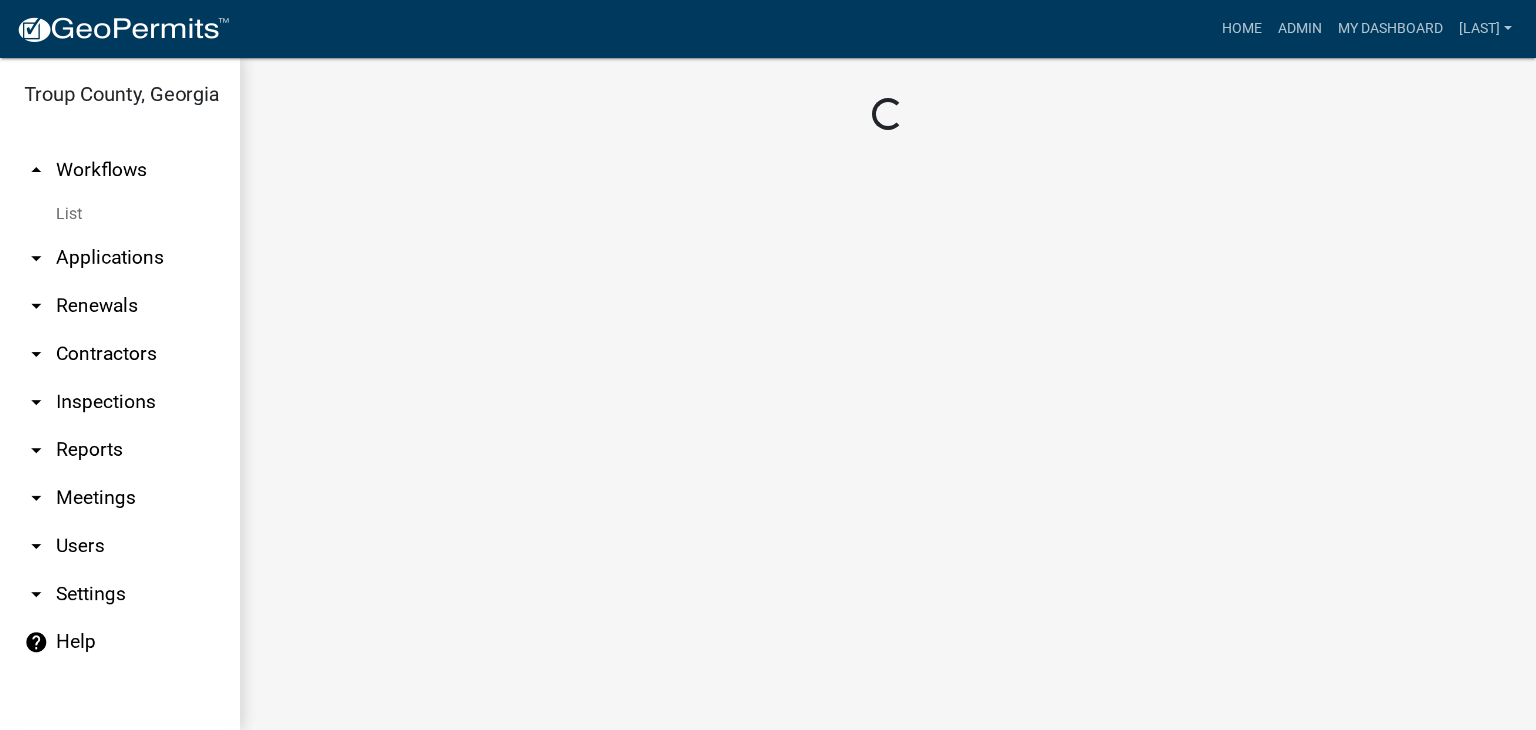 scroll, scrollTop: 0, scrollLeft: 0, axis: both 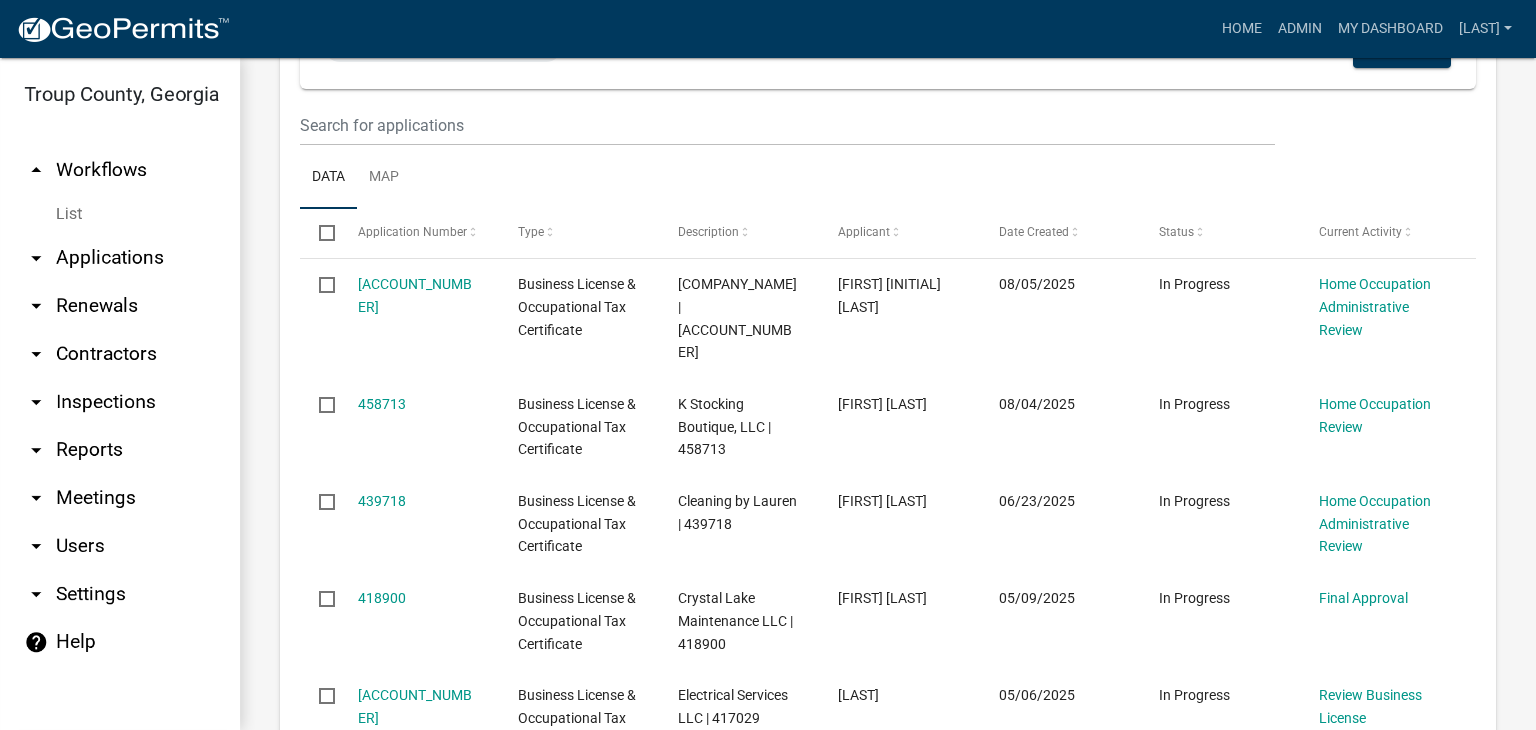 click on "arrow_drop_up   Workflows" at bounding box center (120, 170) 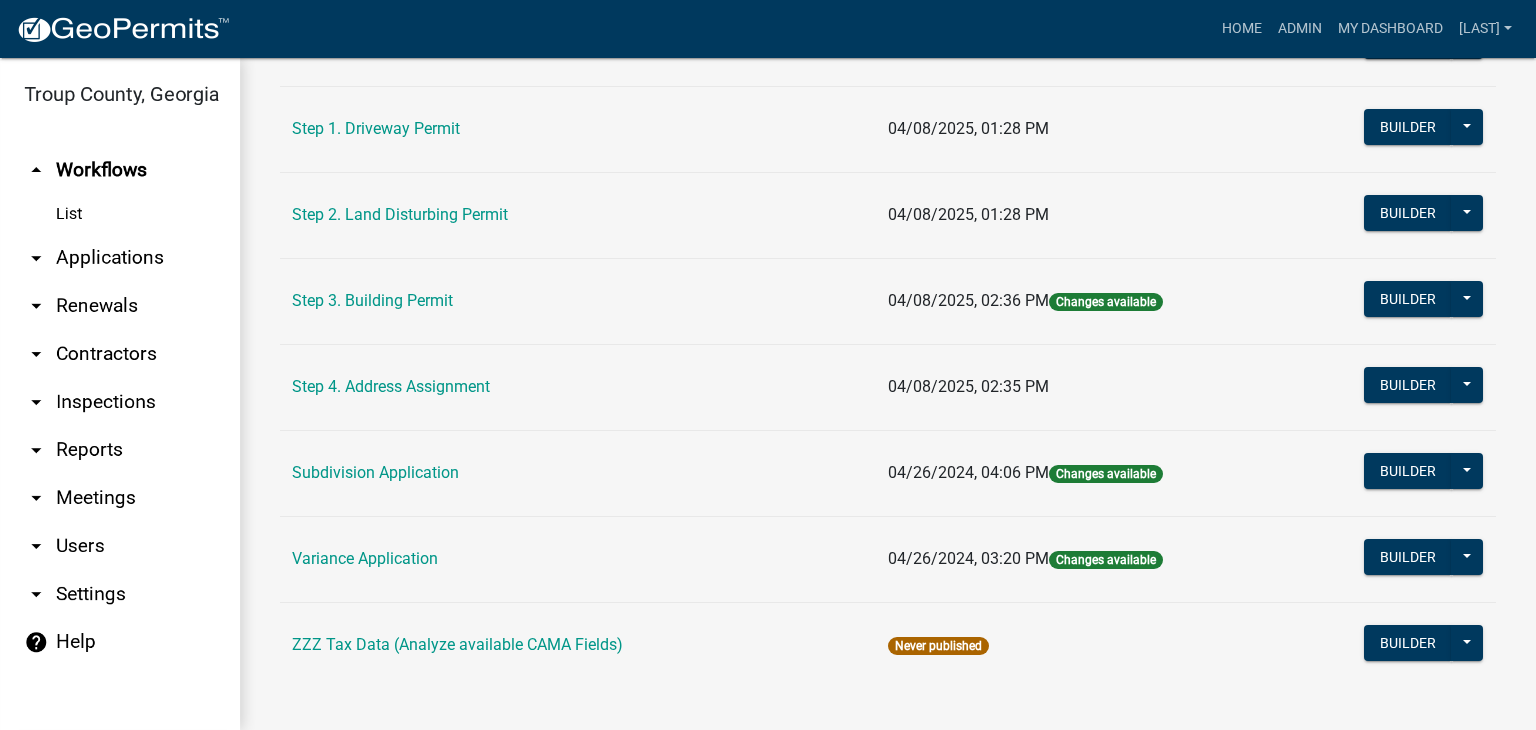scroll, scrollTop: 1130, scrollLeft: 0, axis: vertical 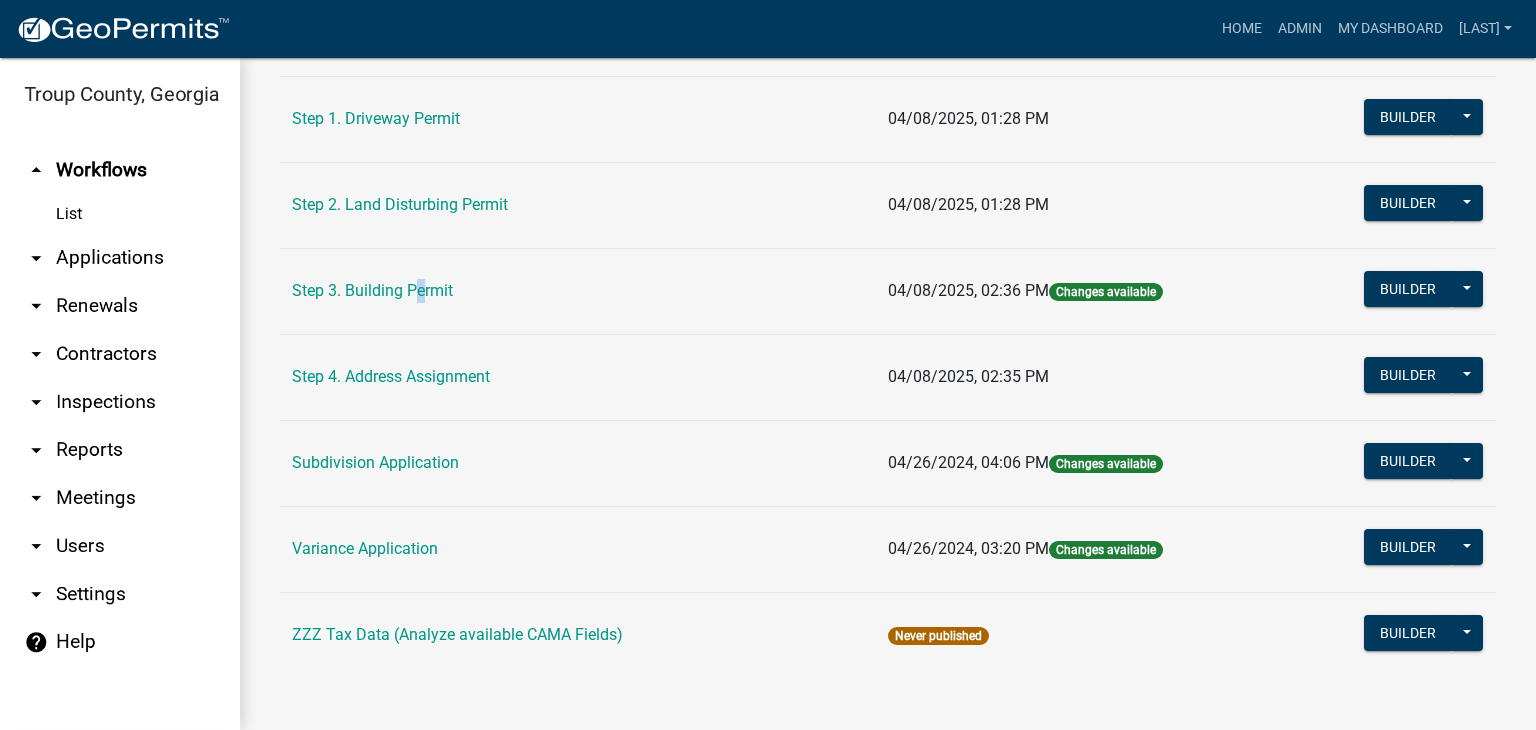 click on "Step 3. Building Permit" at bounding box center (578, 291) 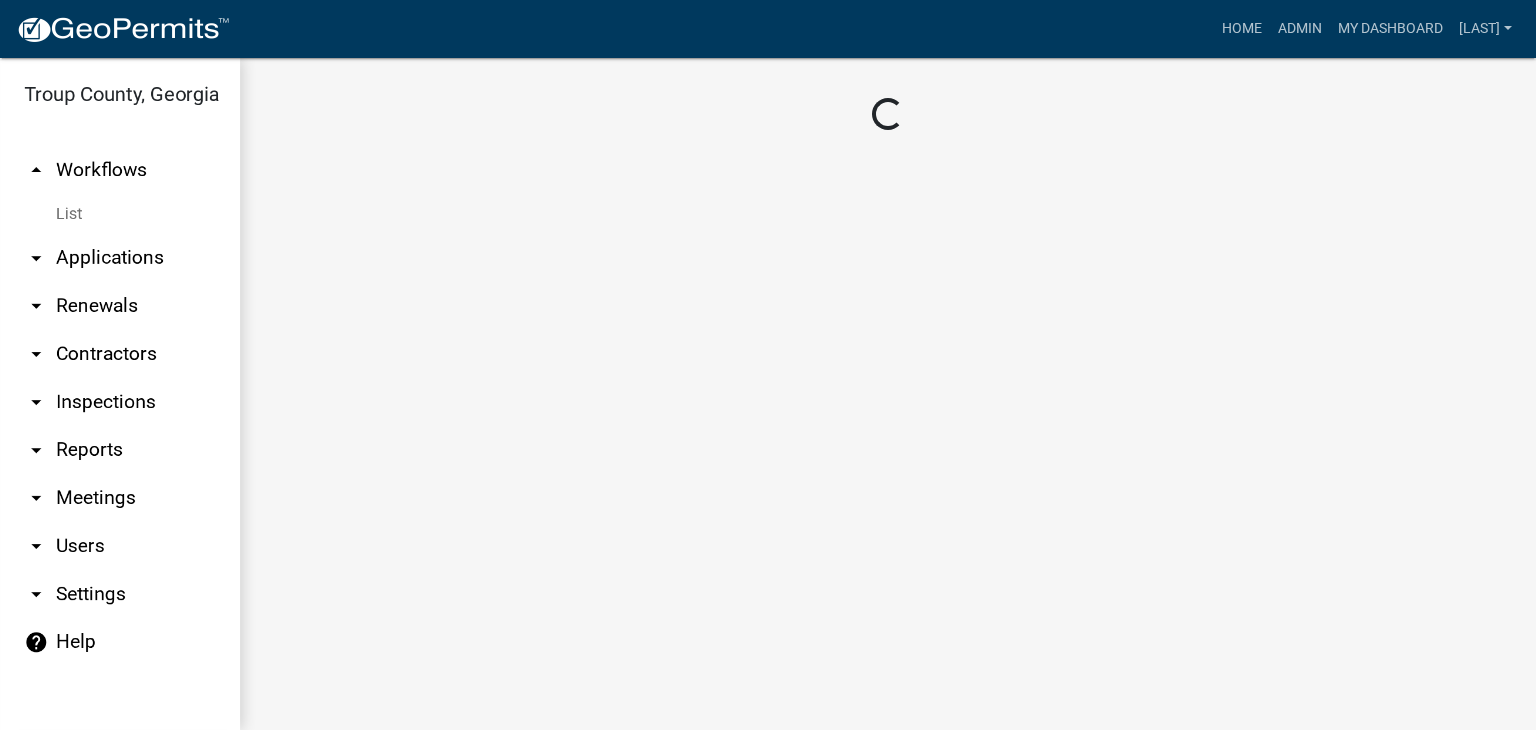 scroll, scrollTop: 0, scrollLeft: 0, axis: both 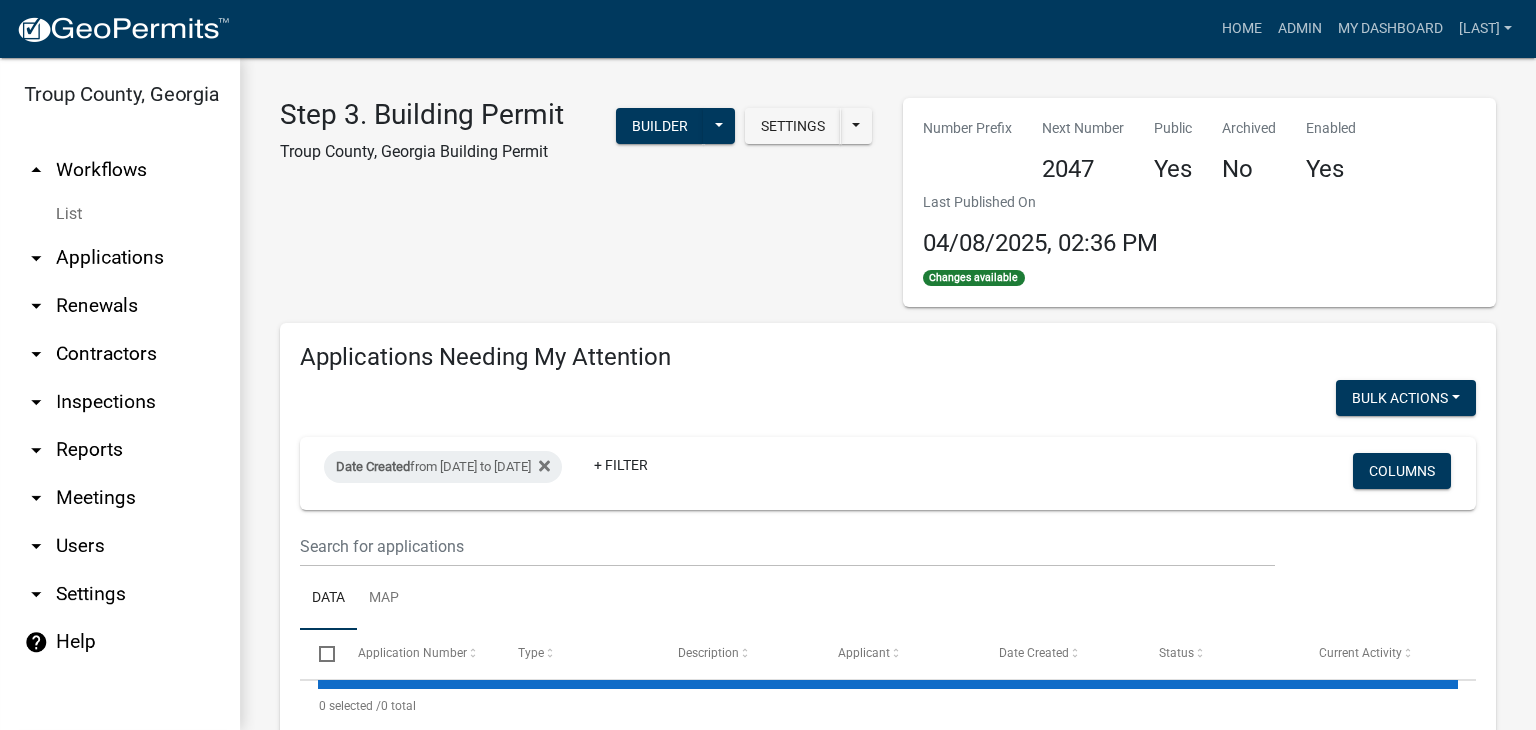 select on "2: 50" 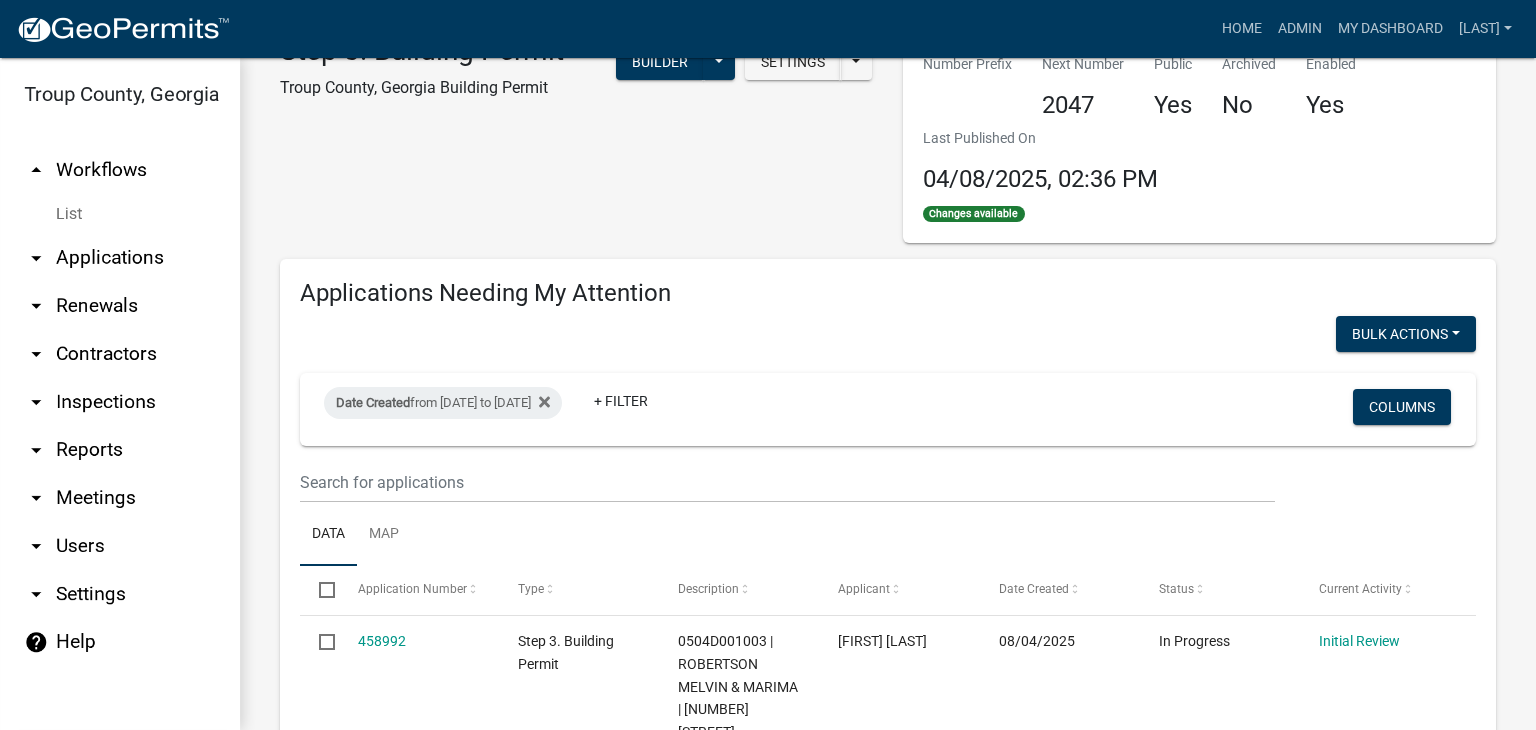 scroll, scrollTop: 0, scrollLeft: 0, axis: both 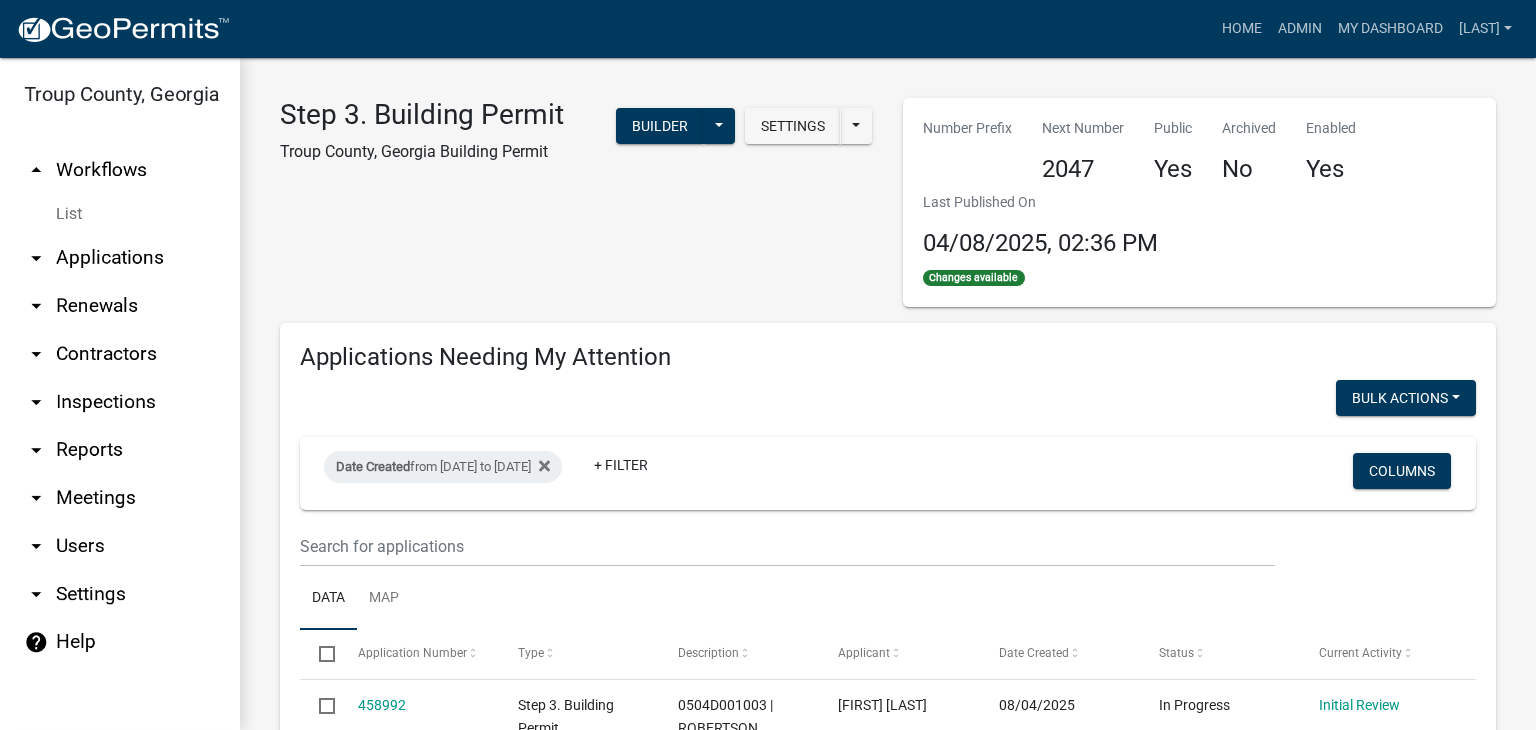 click on "arrow_drop_up   Workflows" at bounding box center [120, 170] 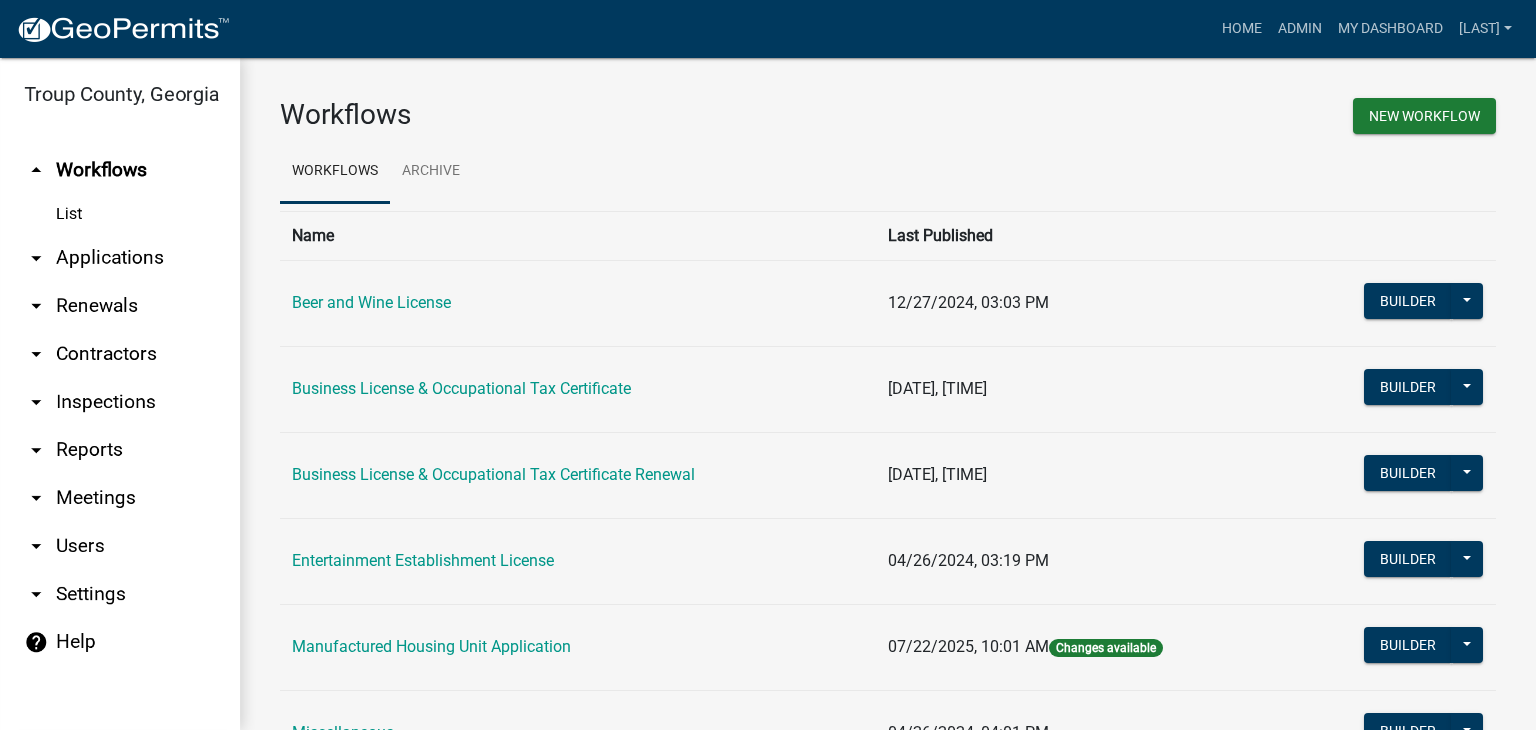 click on "arrow_drop_down   Applications" at bounding box center (120, 258) 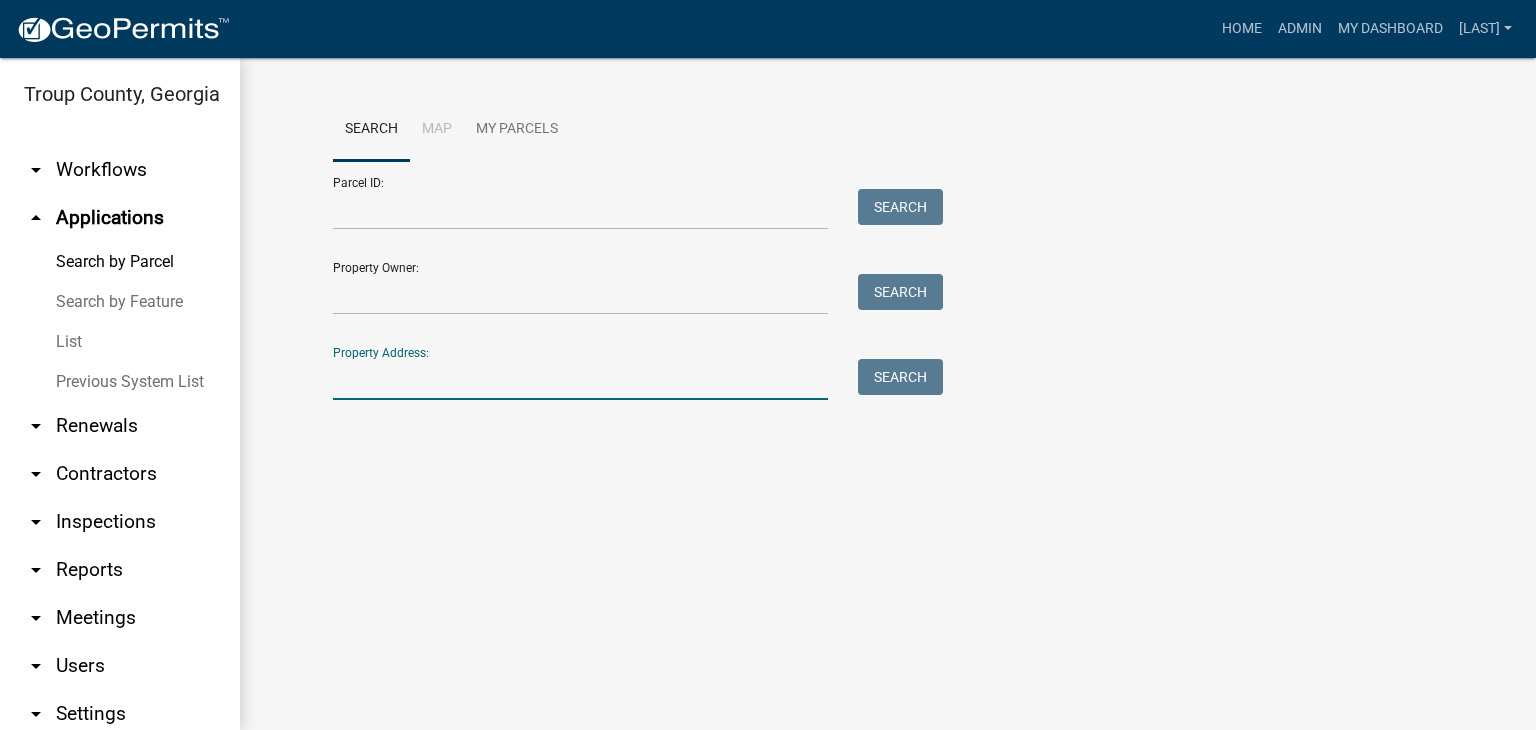 drag, startPoint x: 423, startPoint y: 393, endPoint x: 392, endPoint y: 382, distance: 32.89377 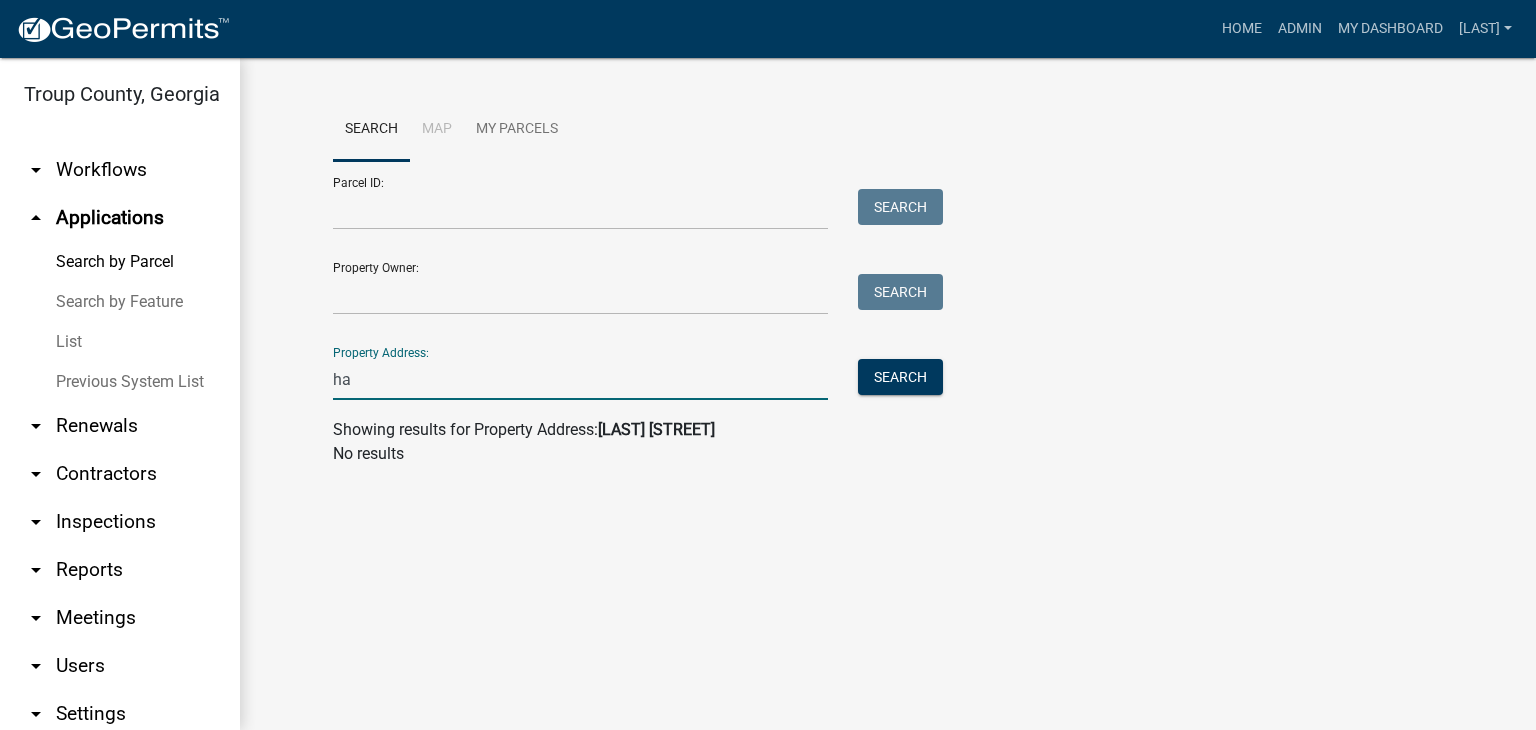 type on "h" 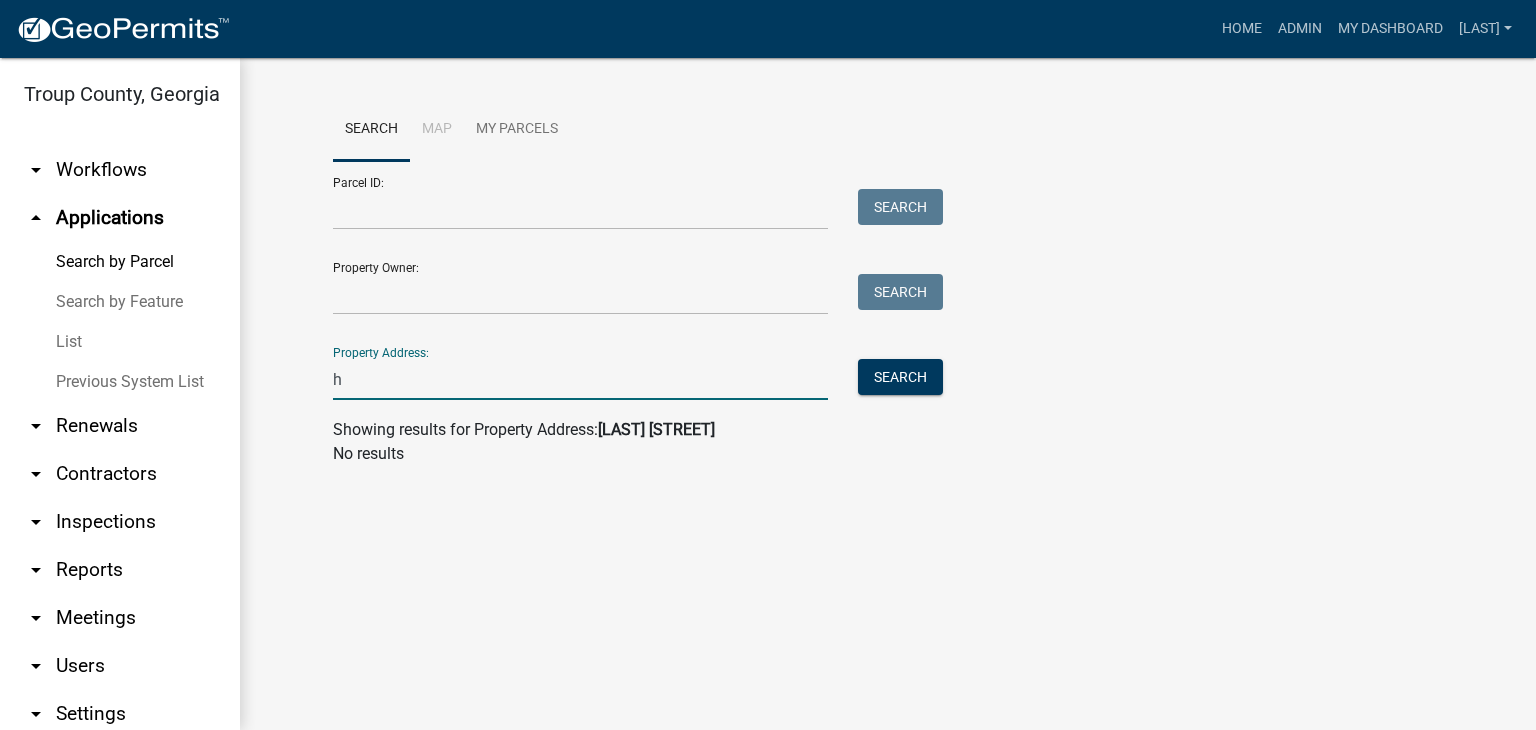 type 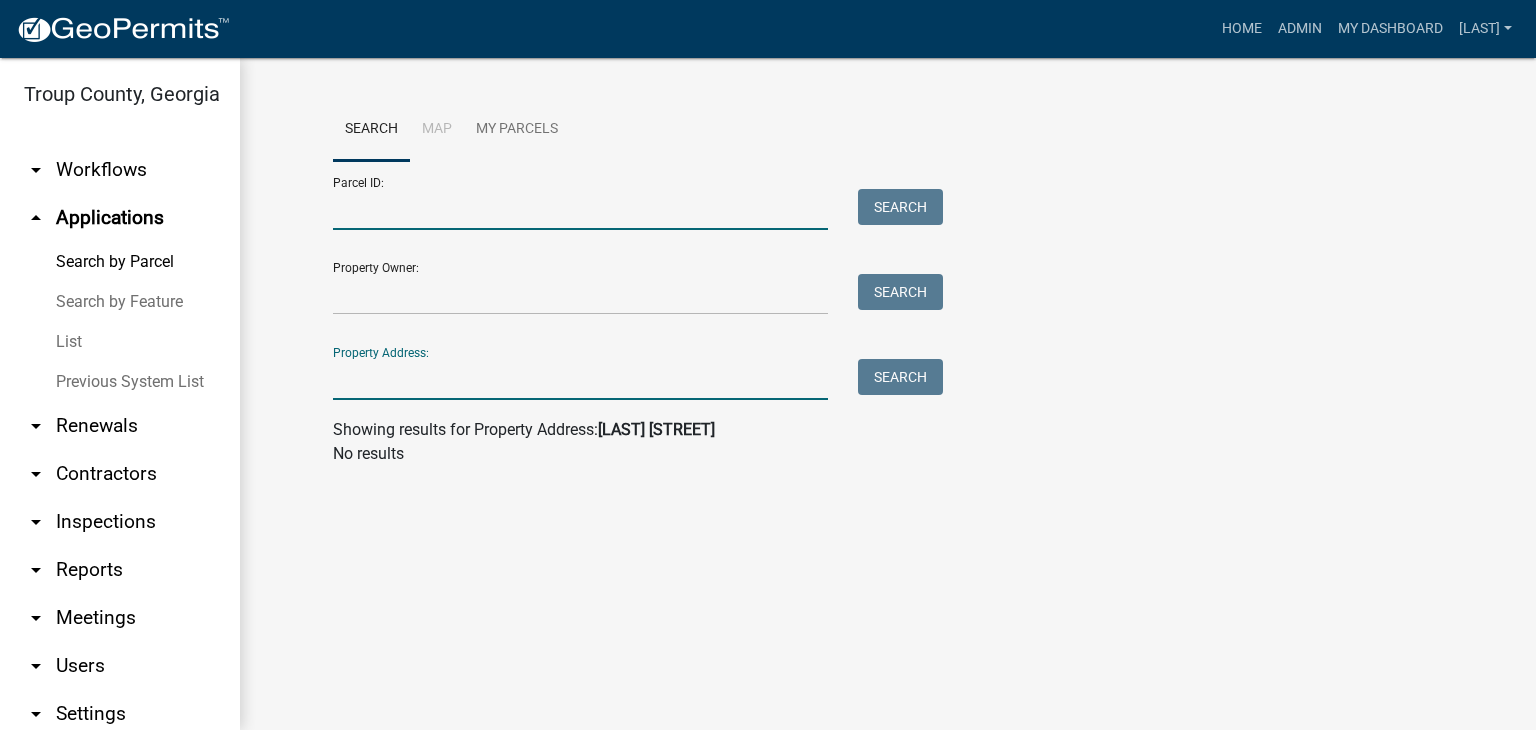 click on "Parcel ID:" at bounding box center (580, 209) 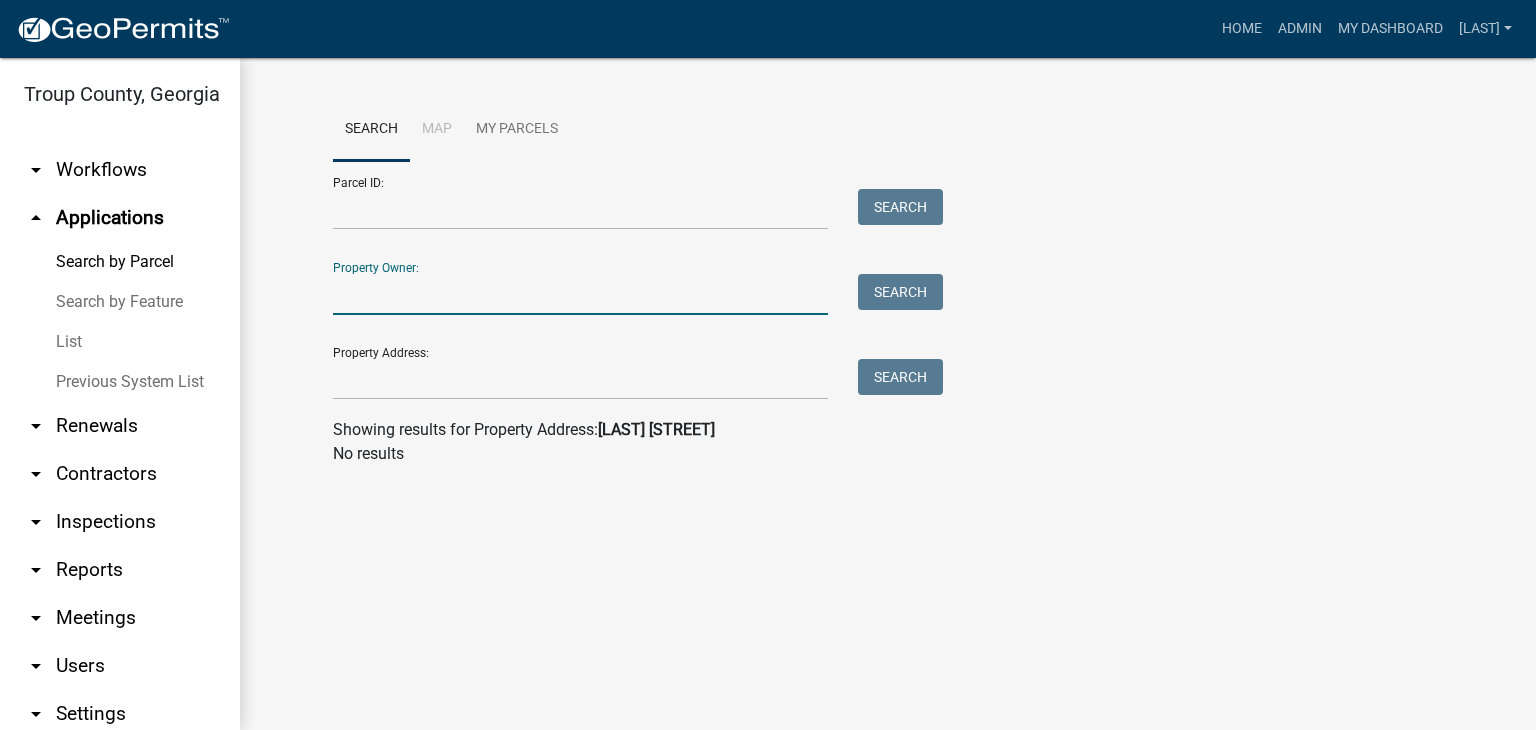click on "Property Owner:" at bounding box center [580, 294] 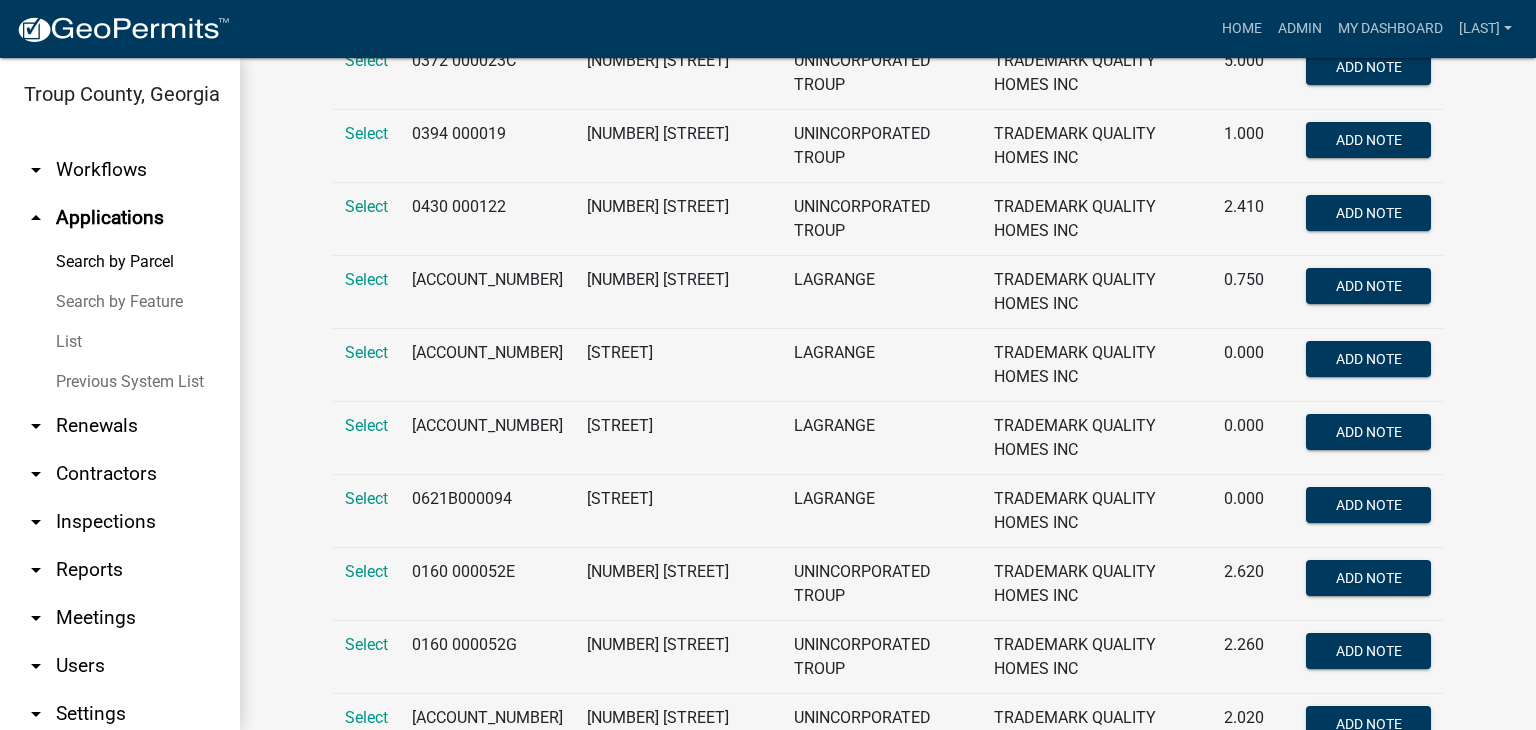 scroll, scrollTop: 900, scrollLeft: 0, axis: vertical 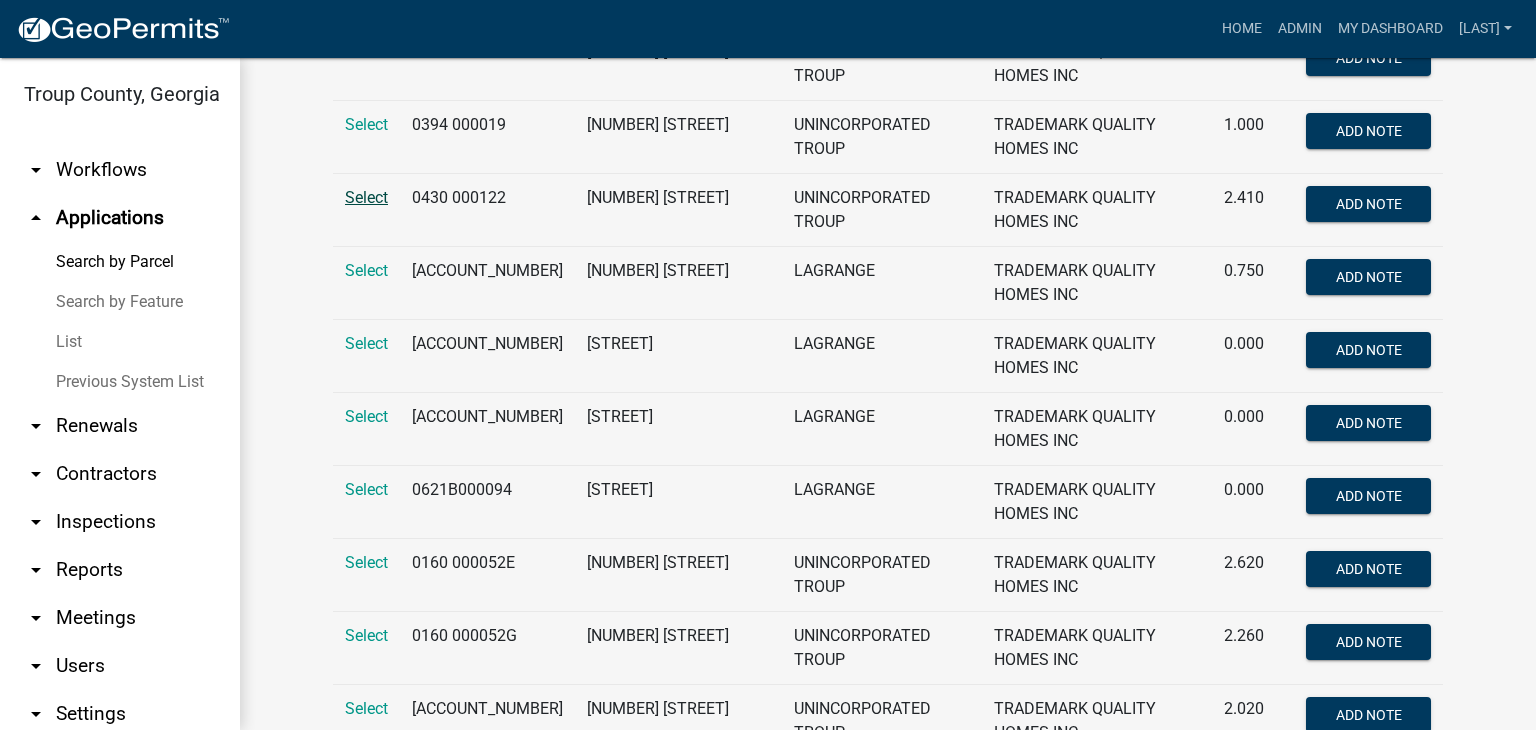 type on "Trademark" 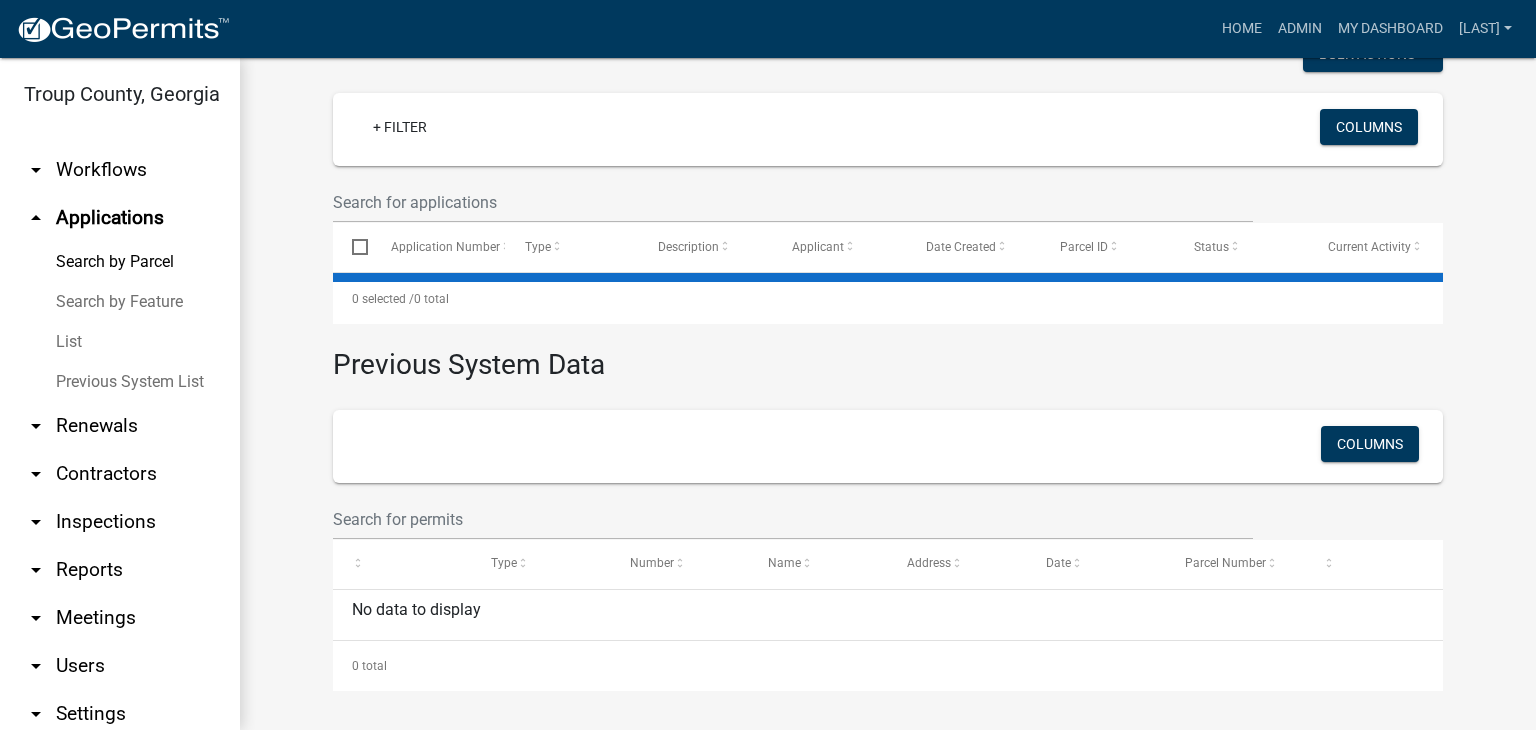 scroll, scrollTop: 317, scrollLeft: 0, axis: vertical 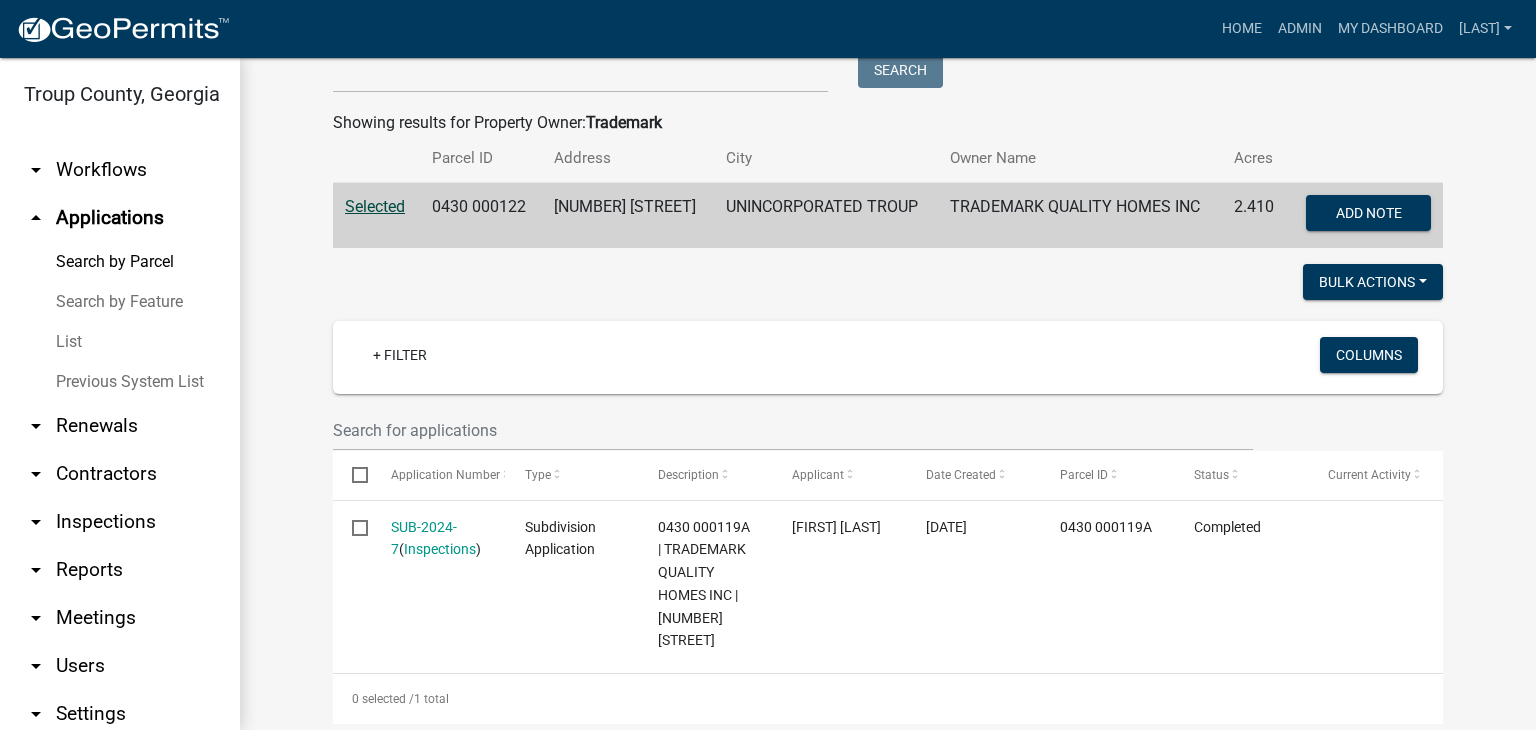 click on "Selected" at bounding box center (375, 206) 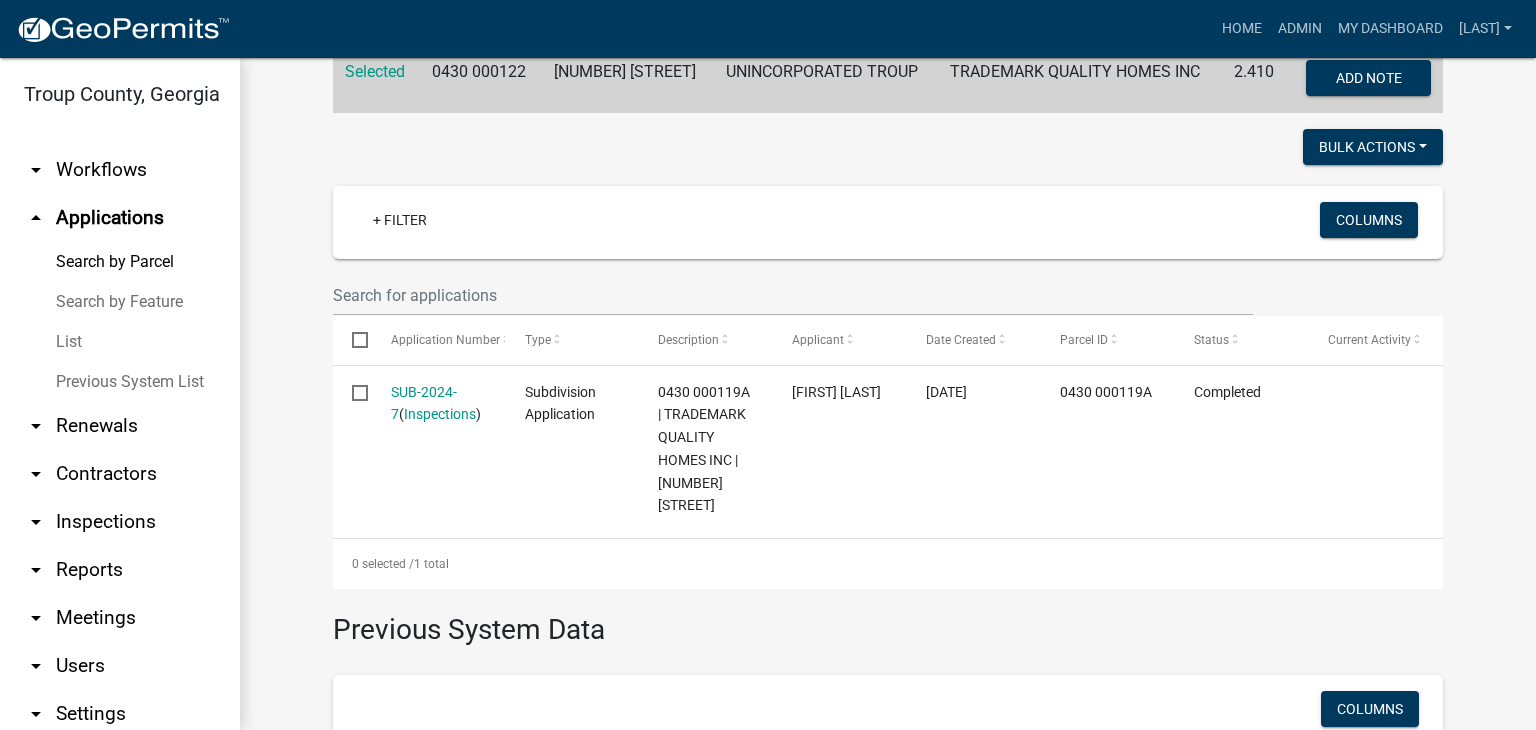 scroll, scrollTop: 307, scrollLeft: 0, axis: vertical 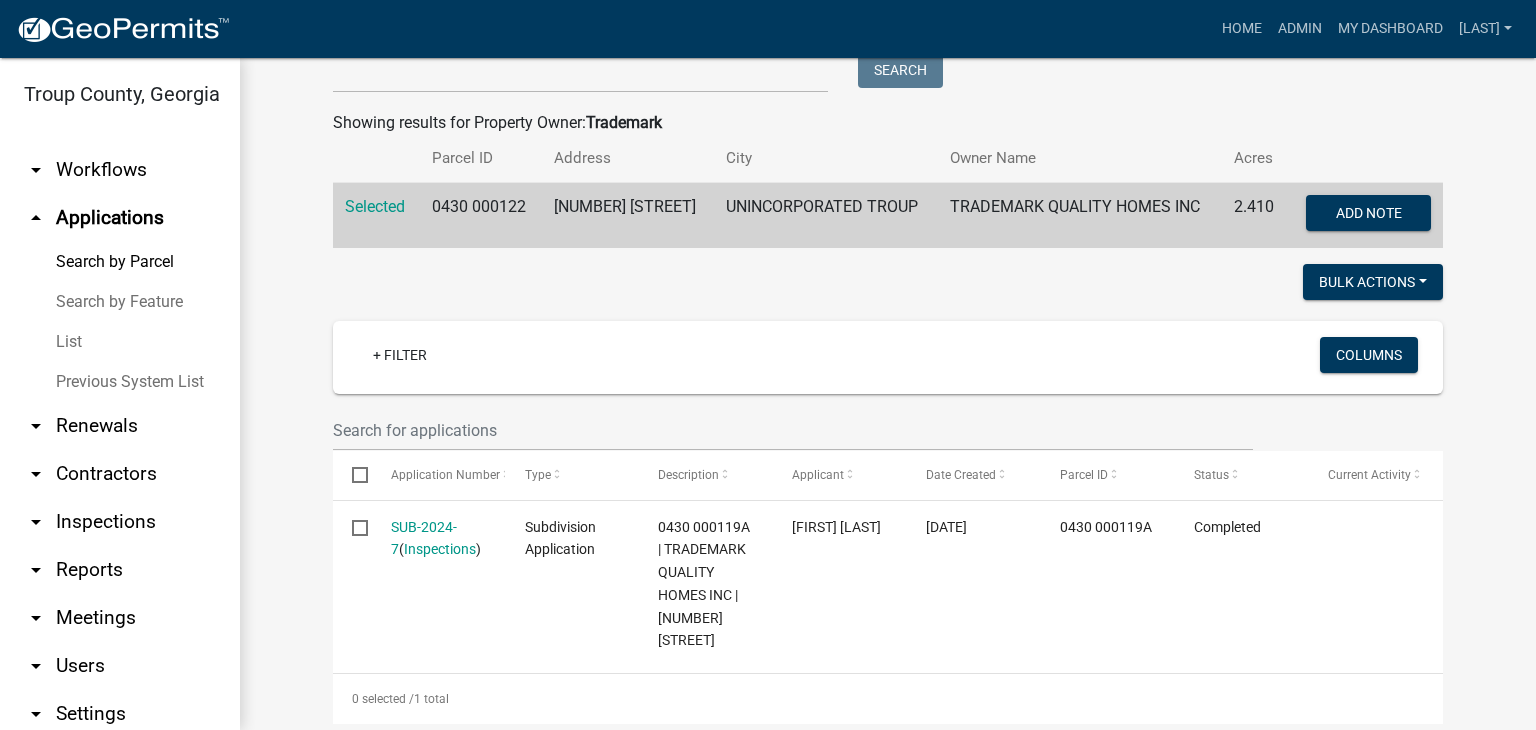 click on "Search Map My Parcels Parcel ID: Search Property Owner: Trademark Search Property Address: Search Showing results for Property Owner: Trademark Parcel ID Address City Owner Name Acres Selected 0430 000122 1952 W SR 54 HWY UNINCORPORATED TROUP TRADEMARK QUALITY HOMES INC 2.410 Add Note Bulk Actions Void + Filter Columns Select Application Number Type Description Applicant Date Created Parcel ID Status Current Activity SUB-2024-7 ( Inspections ) Subdivision Application 0430 000119A | TRADEMARK QUALITY HOMES INC | 1970 W SR 54 HWY [FIRST] [LAST] 02/02/2024 0430 000119A Completed 0 selected / 1 total 1 Previous System Data Columns Type Number Name Address Date Parcel Number No data to display 0 total 1" 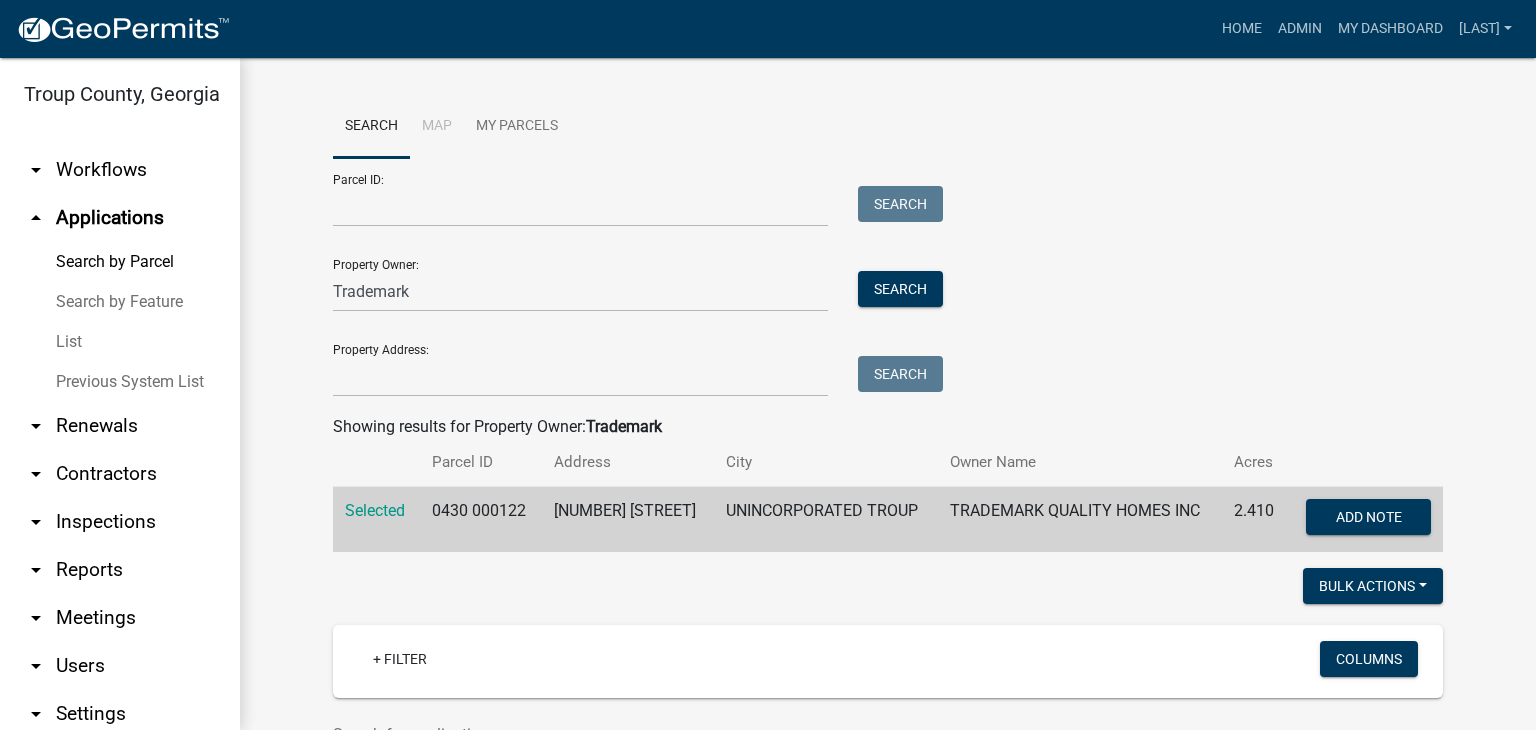 scroll, scrollTop: 0, scrollLeft: 0, axis: both 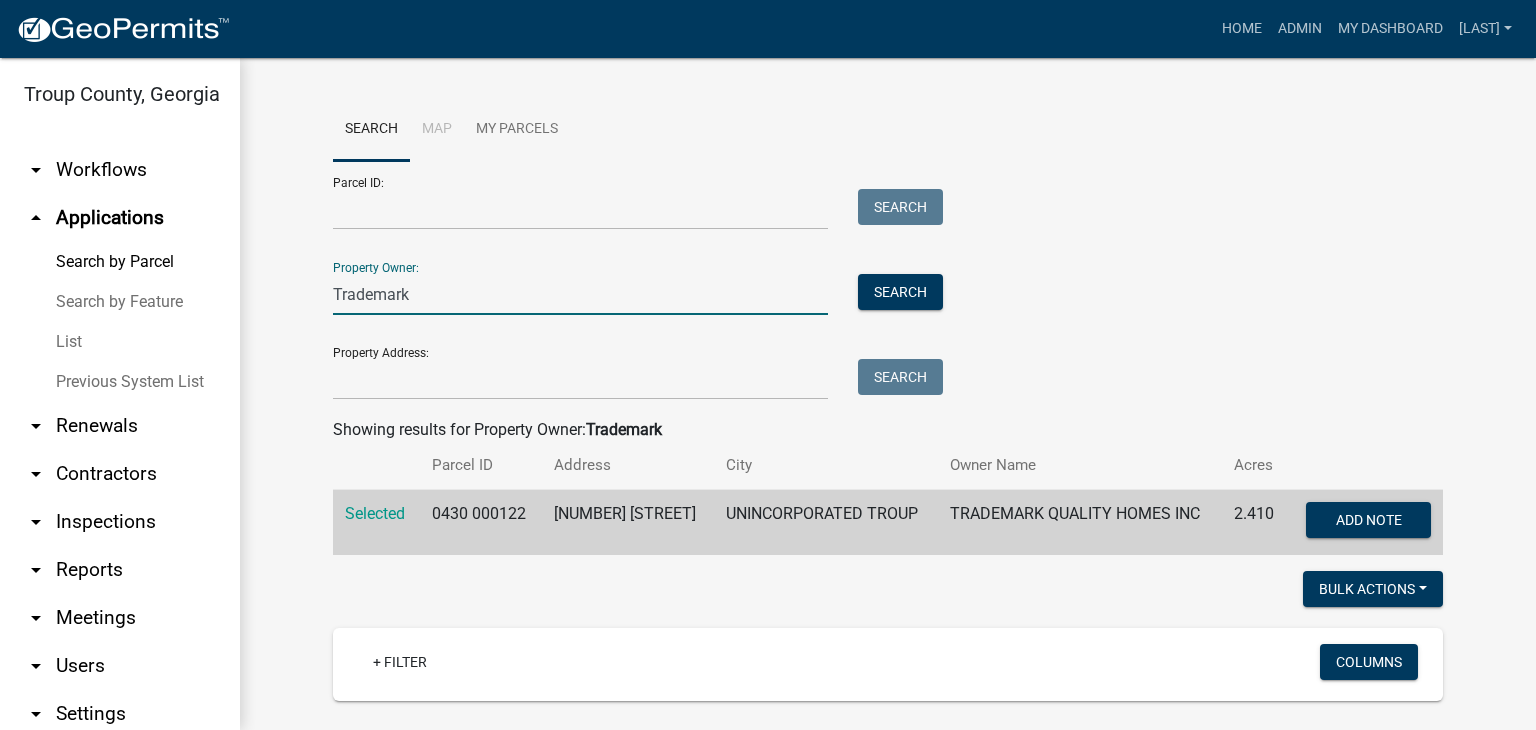 click on "Trademark" at bounding box center [580, 294] 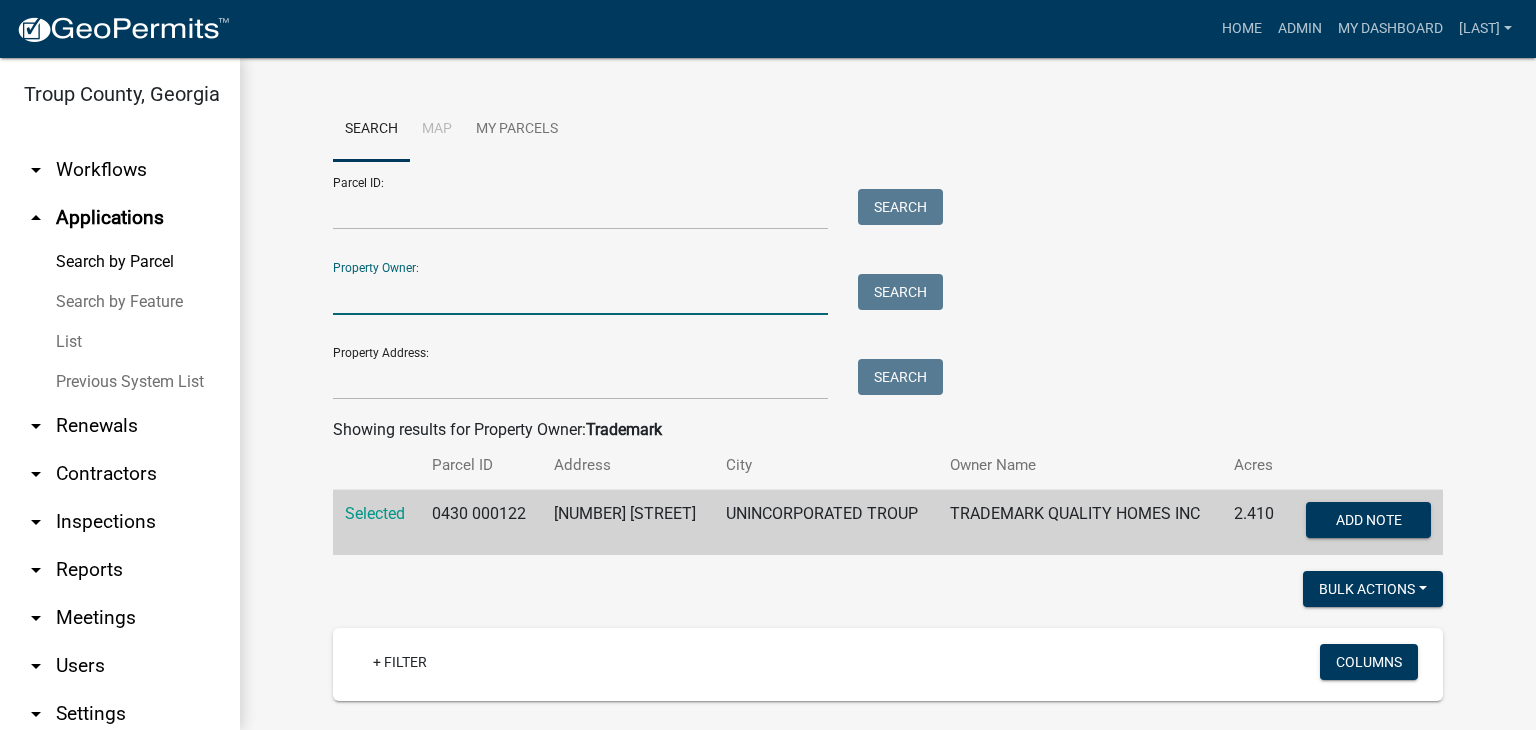 type 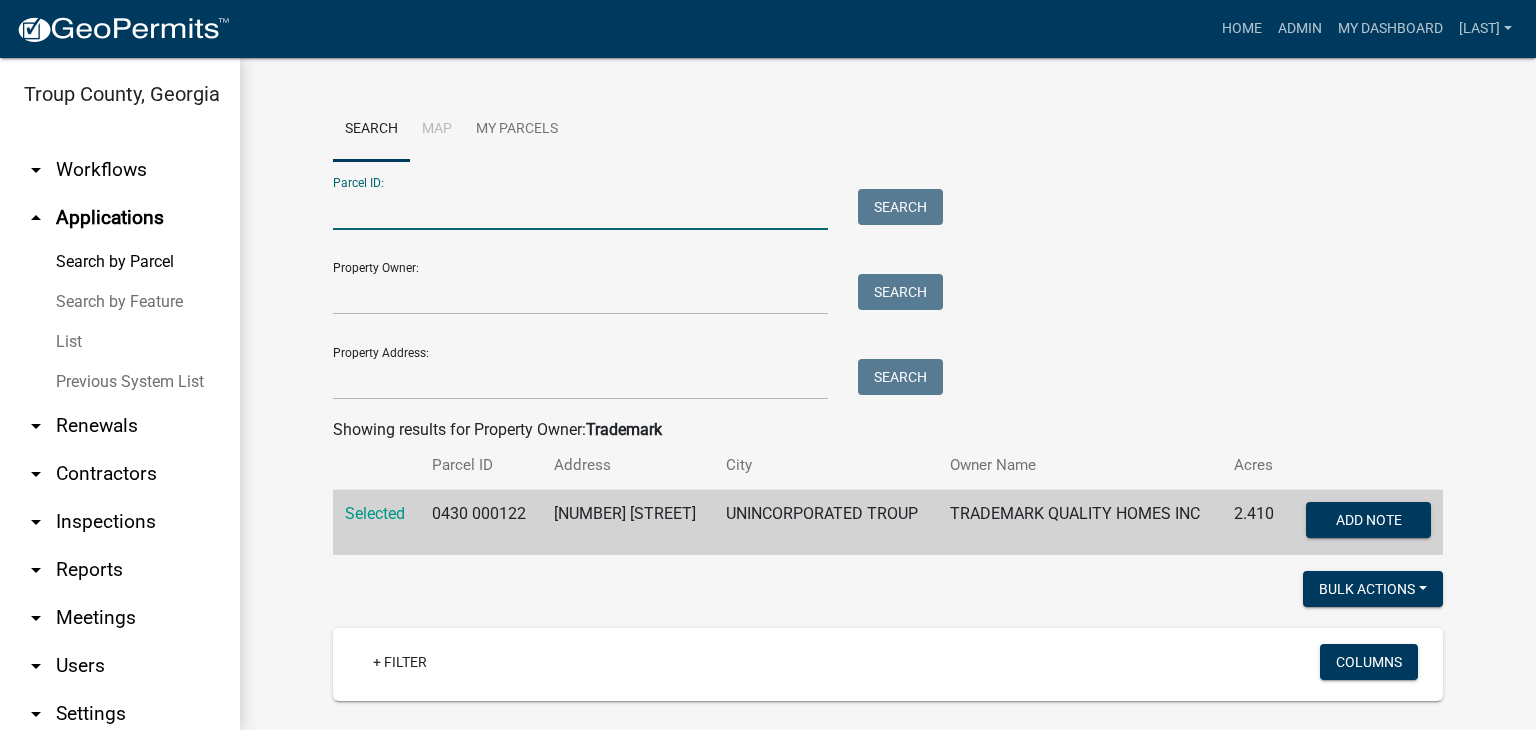 click on "Parcel ID:" at bounding box center [580, 209] 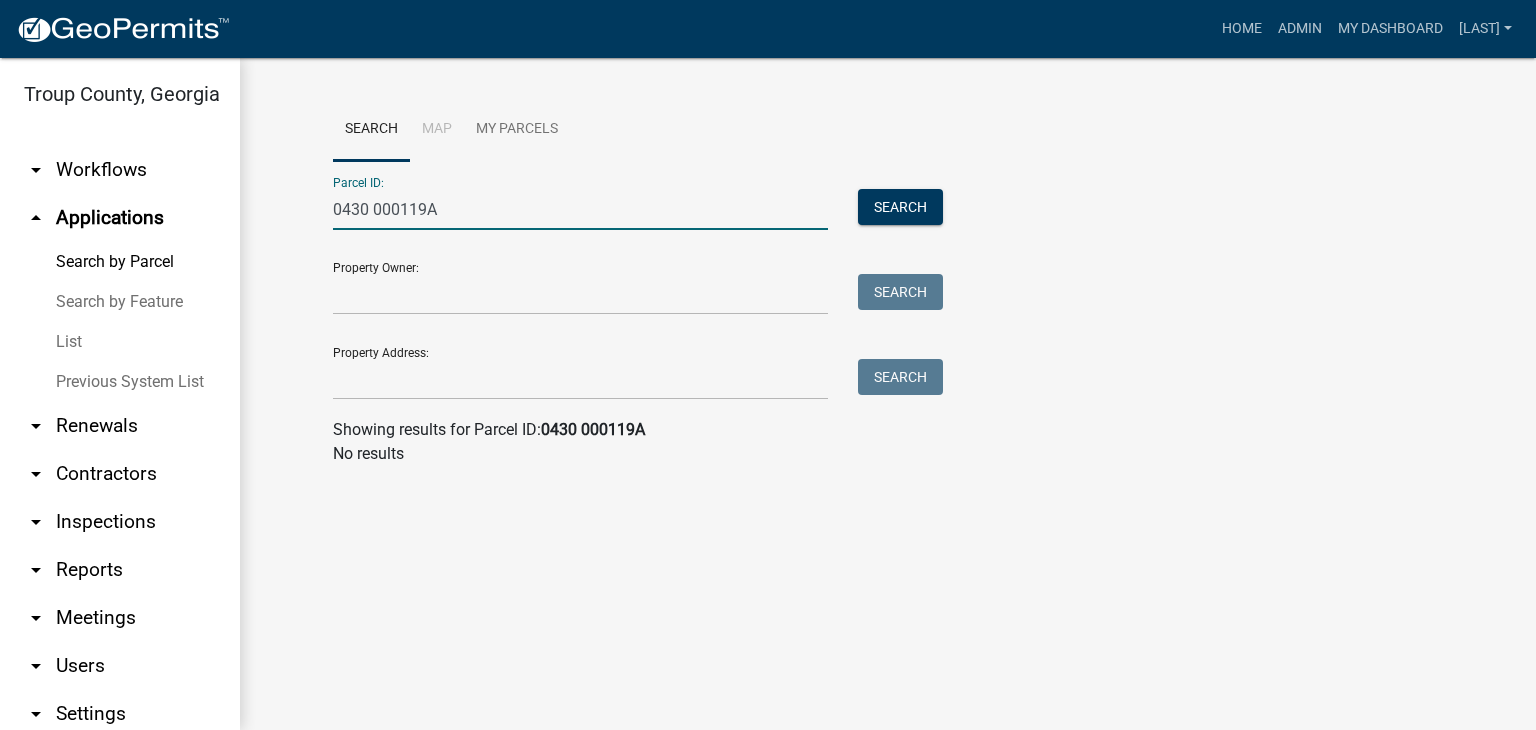 click on "0430 000119A" at bounding box center (580, 209) 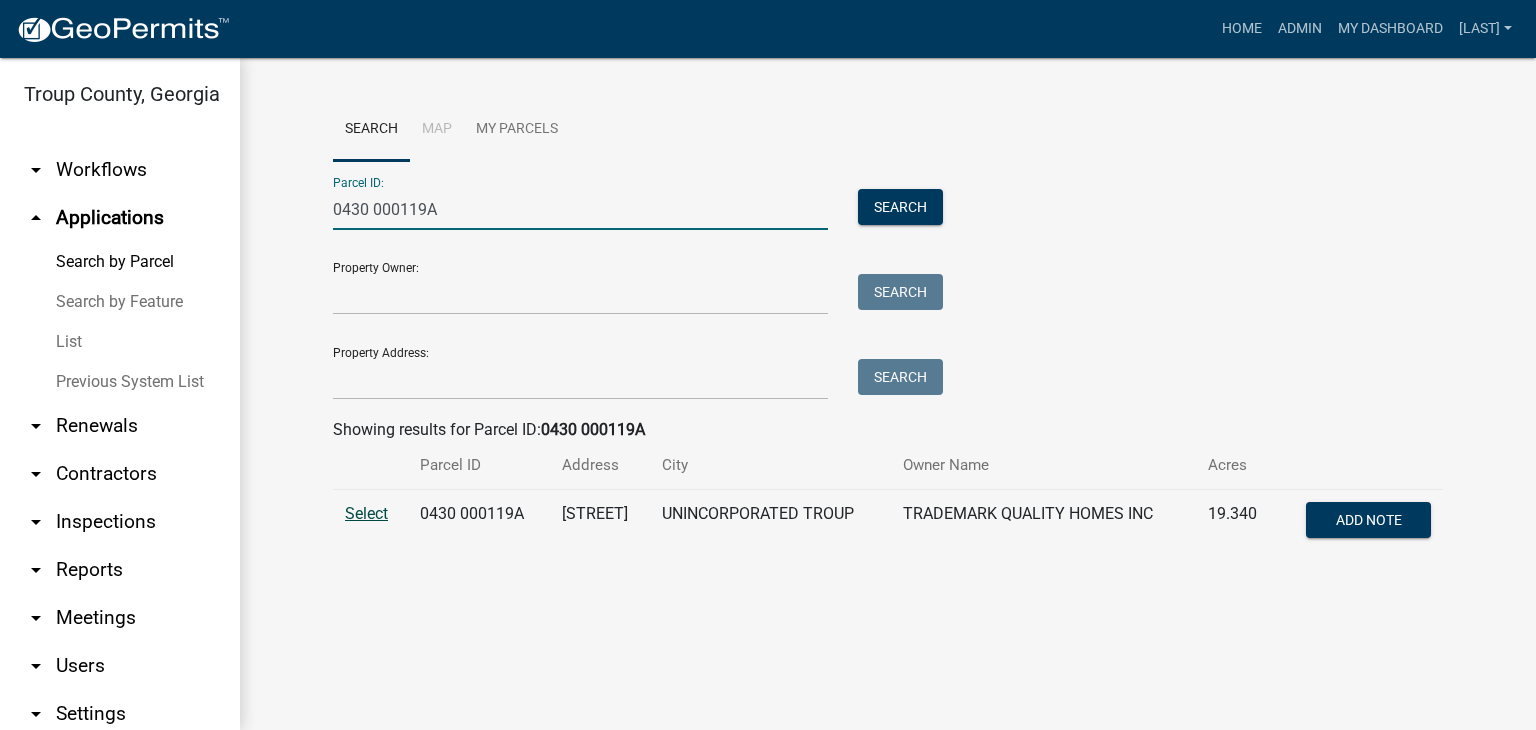 click on "Select" at bounding box center (366, 513) 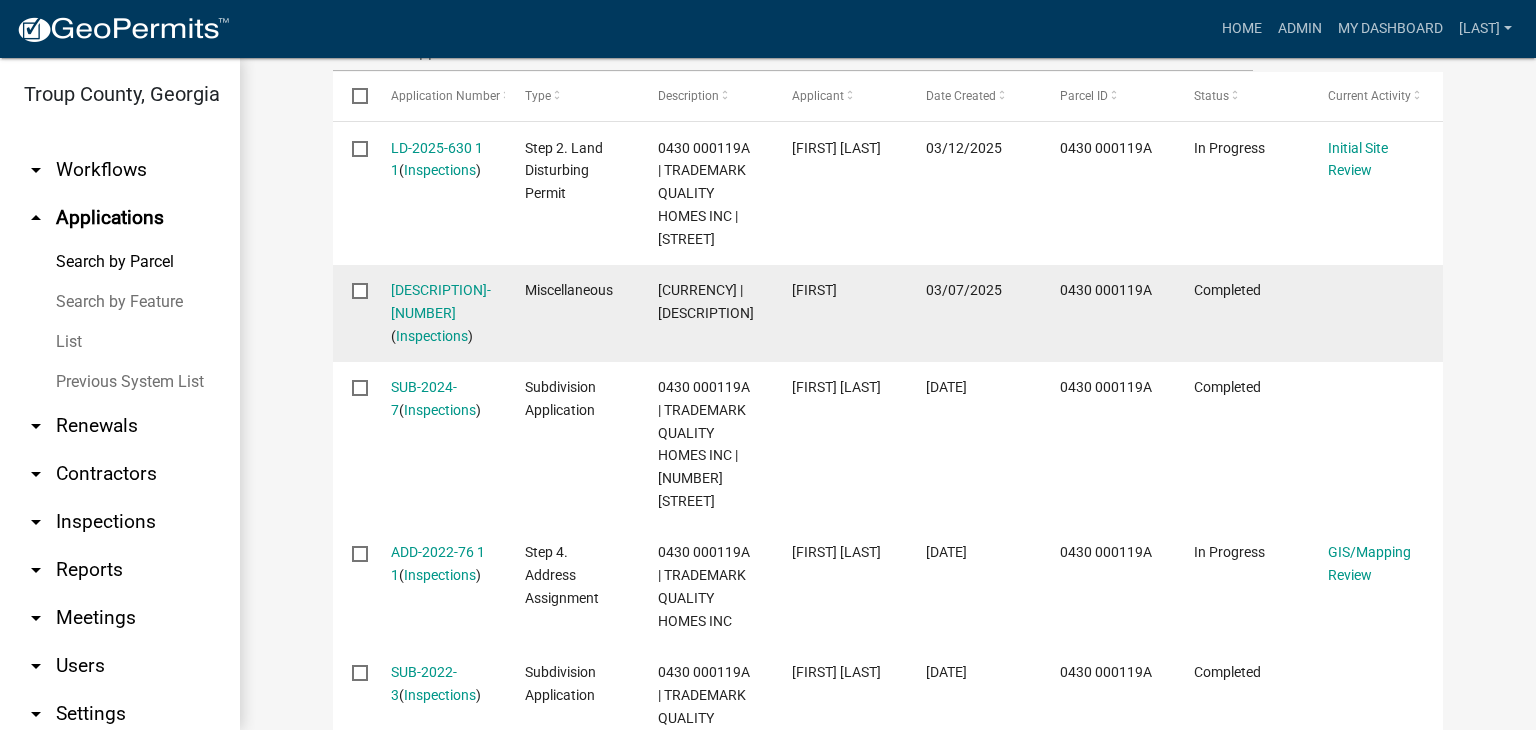 scroll, scrollTop: 600, scrollLeft: 0, axis: vertical 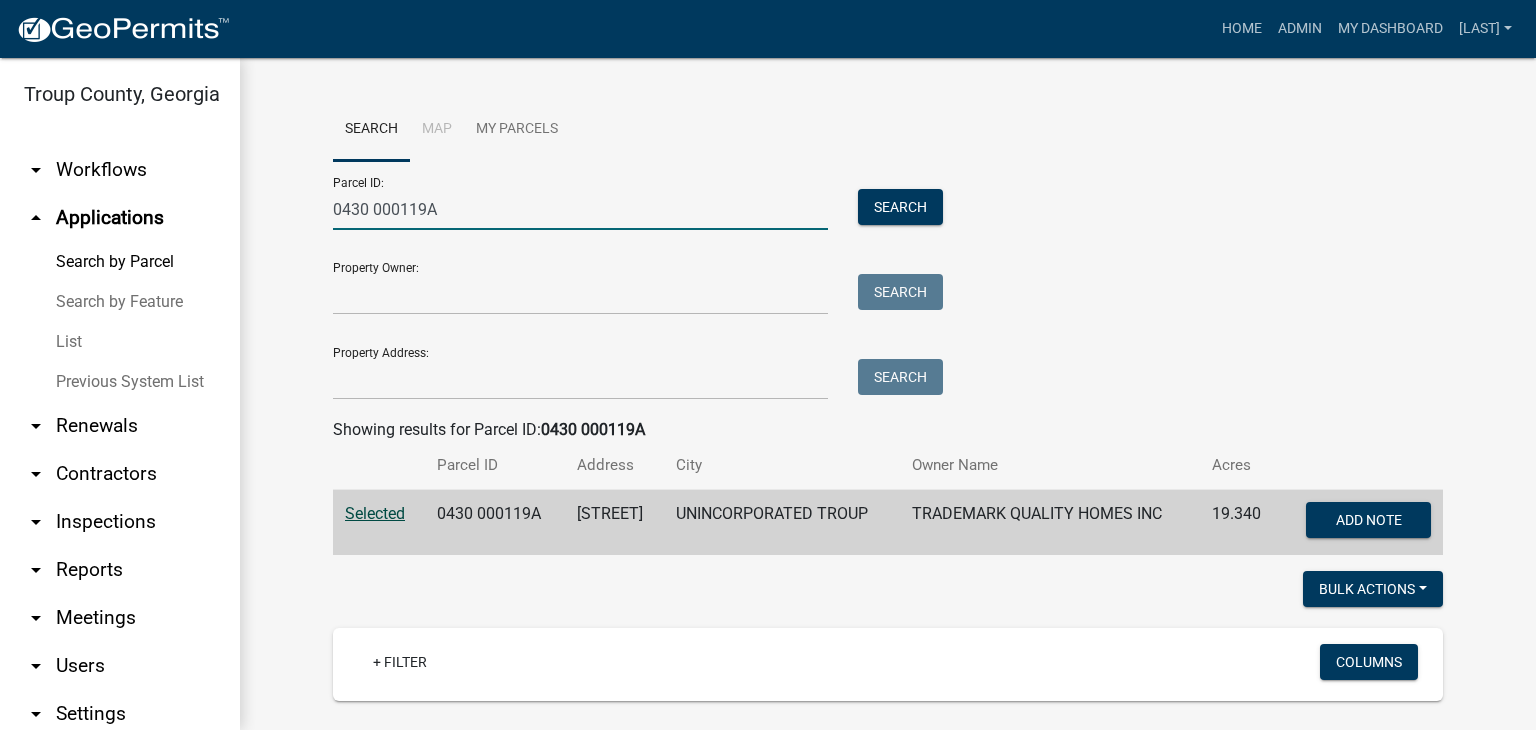 click on "0430 000119A" at bounding box center (580, 209) 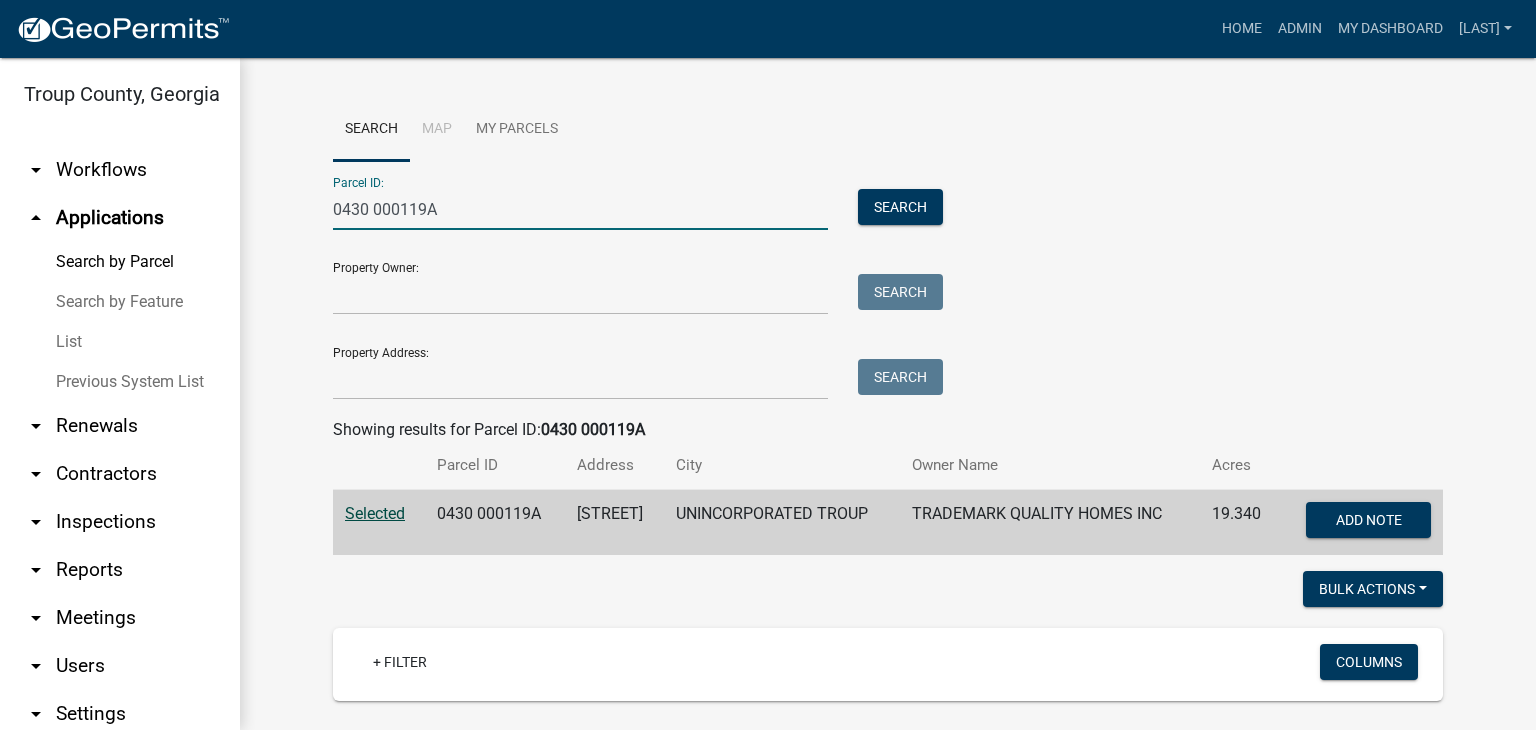 click on "0430 000119A" at bounding box center [580, 209] 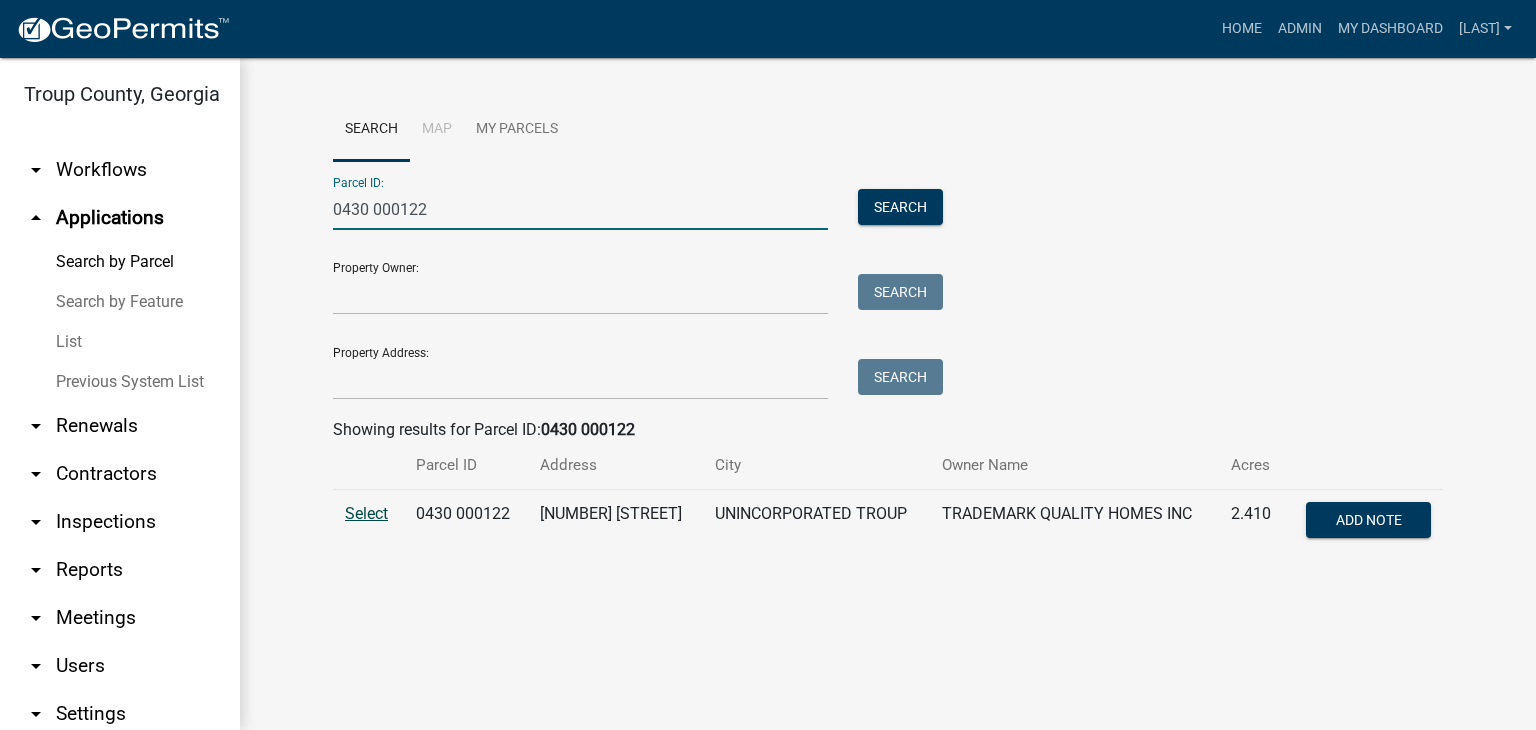 click on "Select" at bounding box center [366, 513] 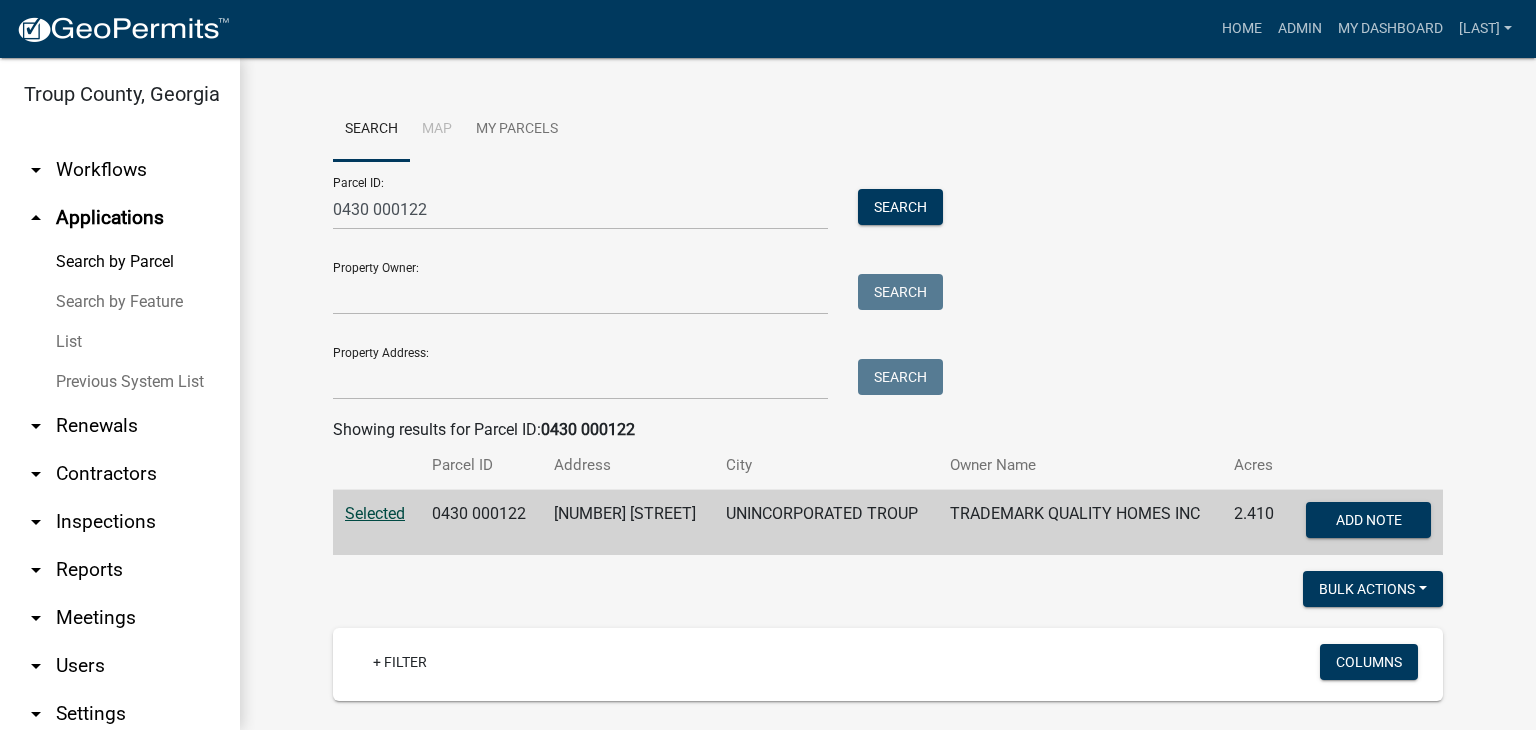 click on "Selected" at bounding box center [375, 513] 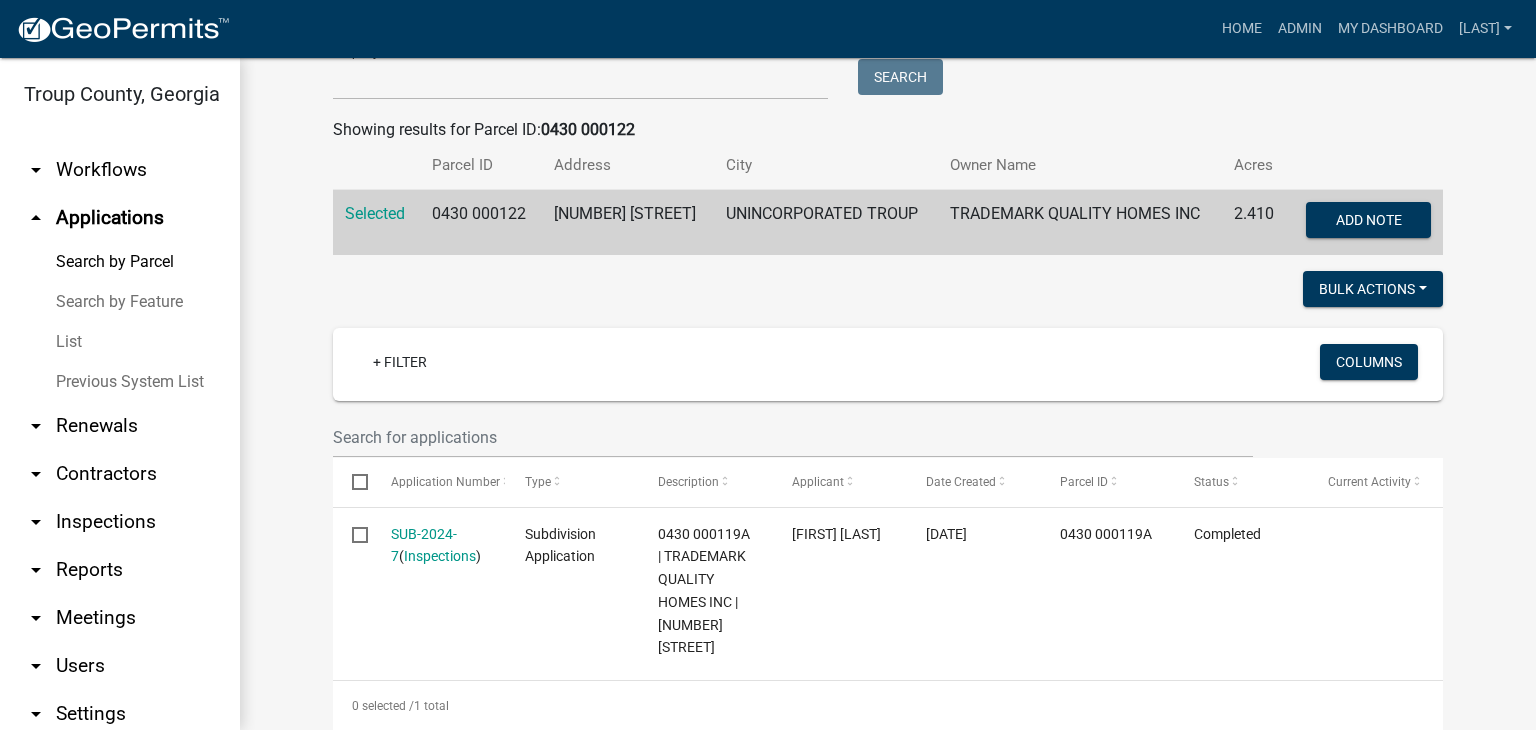 scroll, scrollTop: 500, scrollLeft: 0, axis: vertical 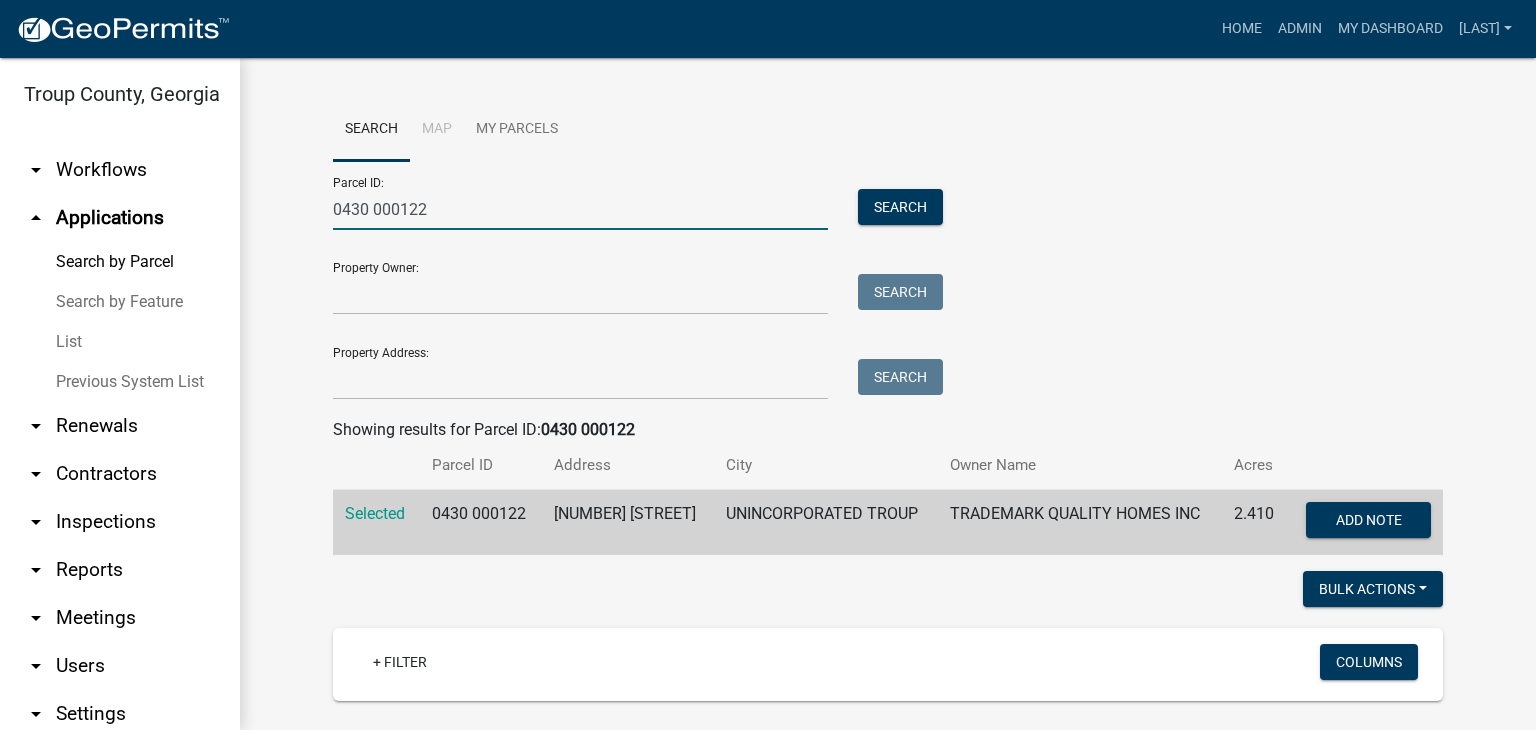click on "0430 000122" at bounding box center (580, 209) 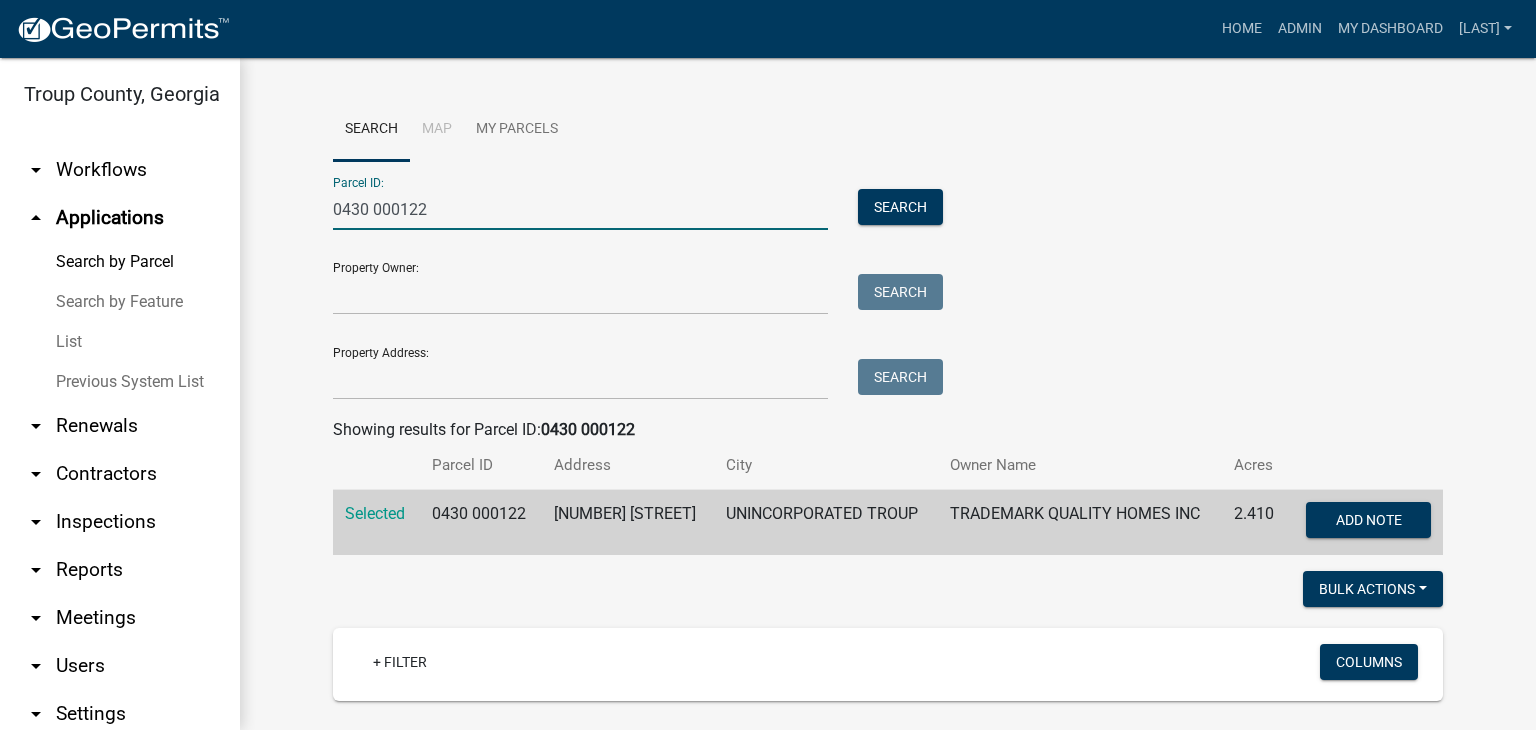 click on "0430 000122" at bounding box center (580, 209) 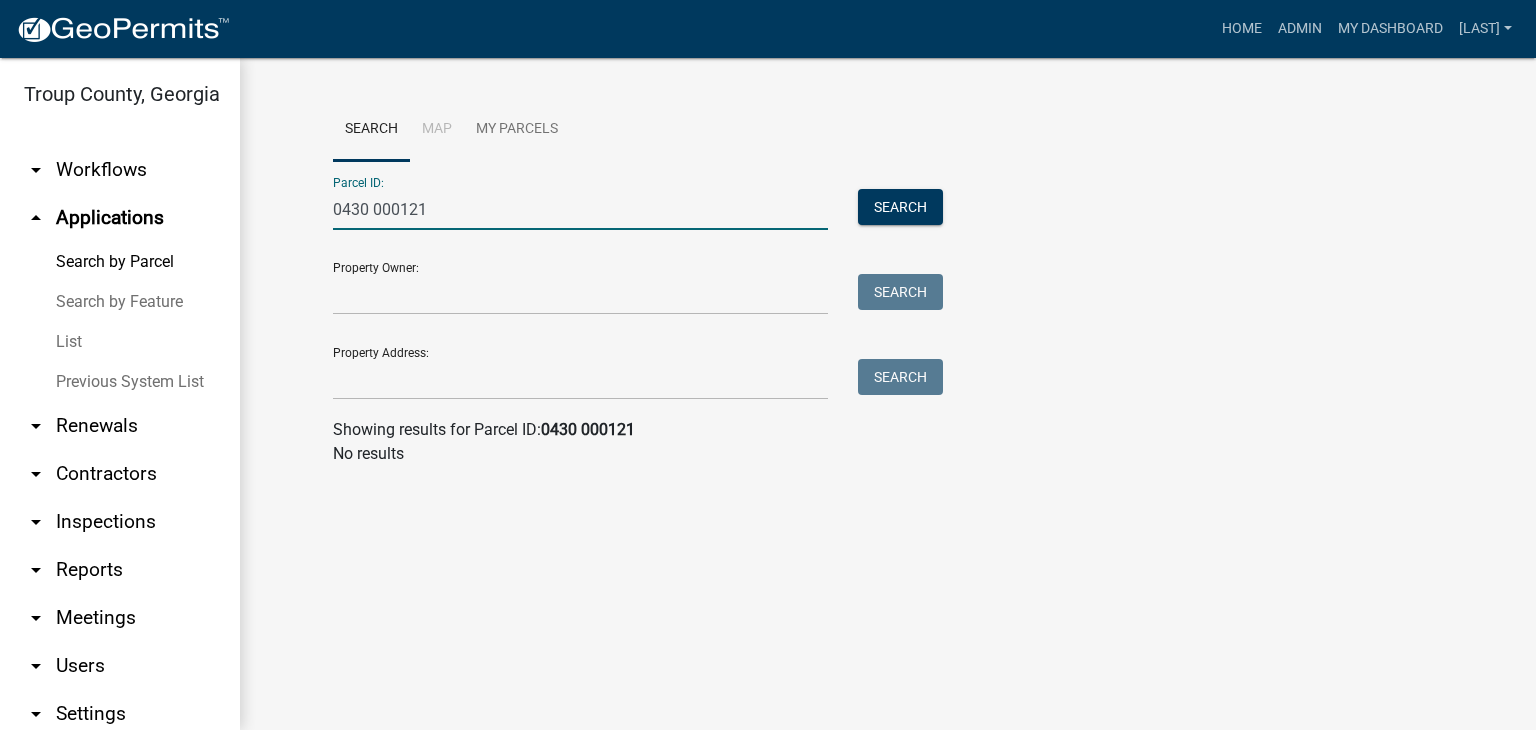 click on "0430 000121" at bounding box center (580, 209) 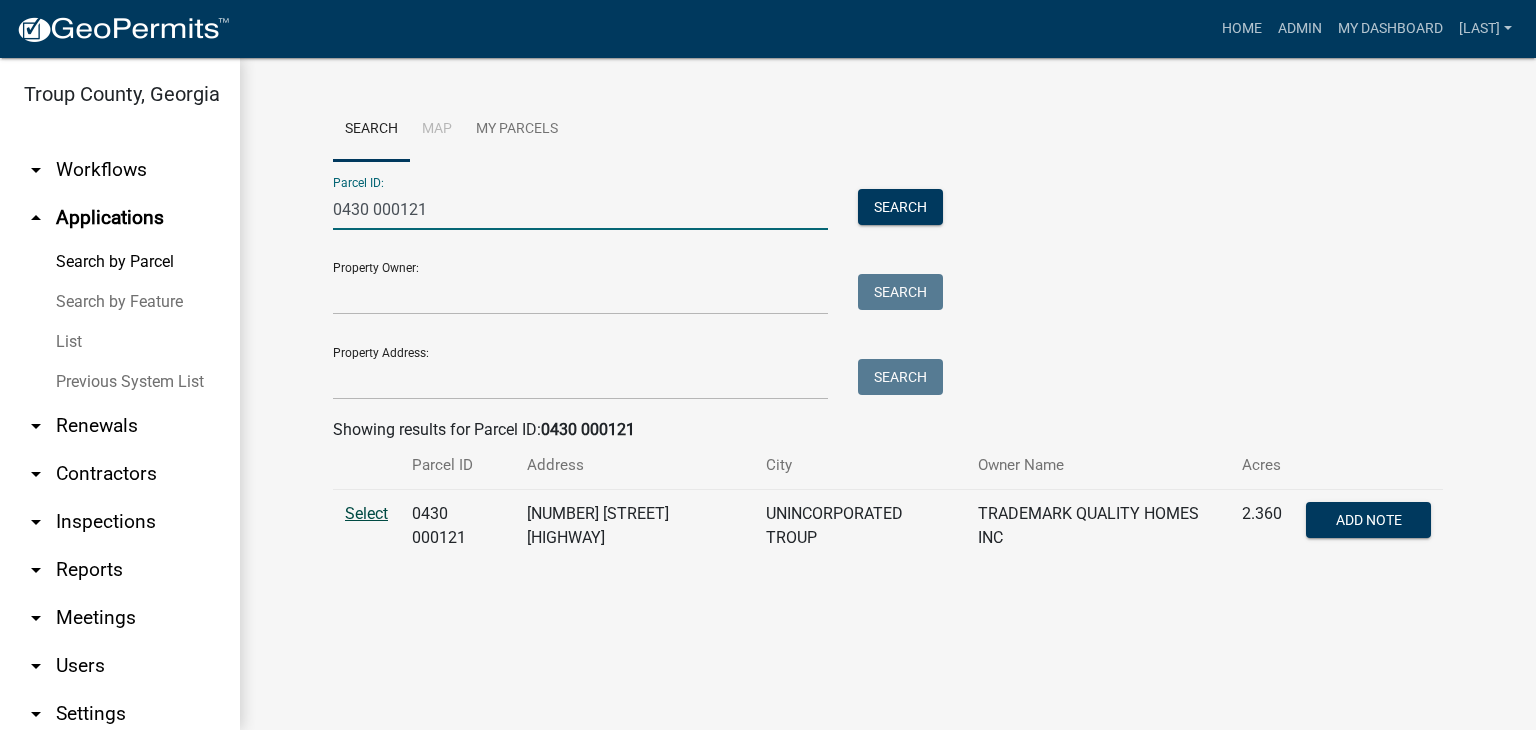type on "0430 000121" 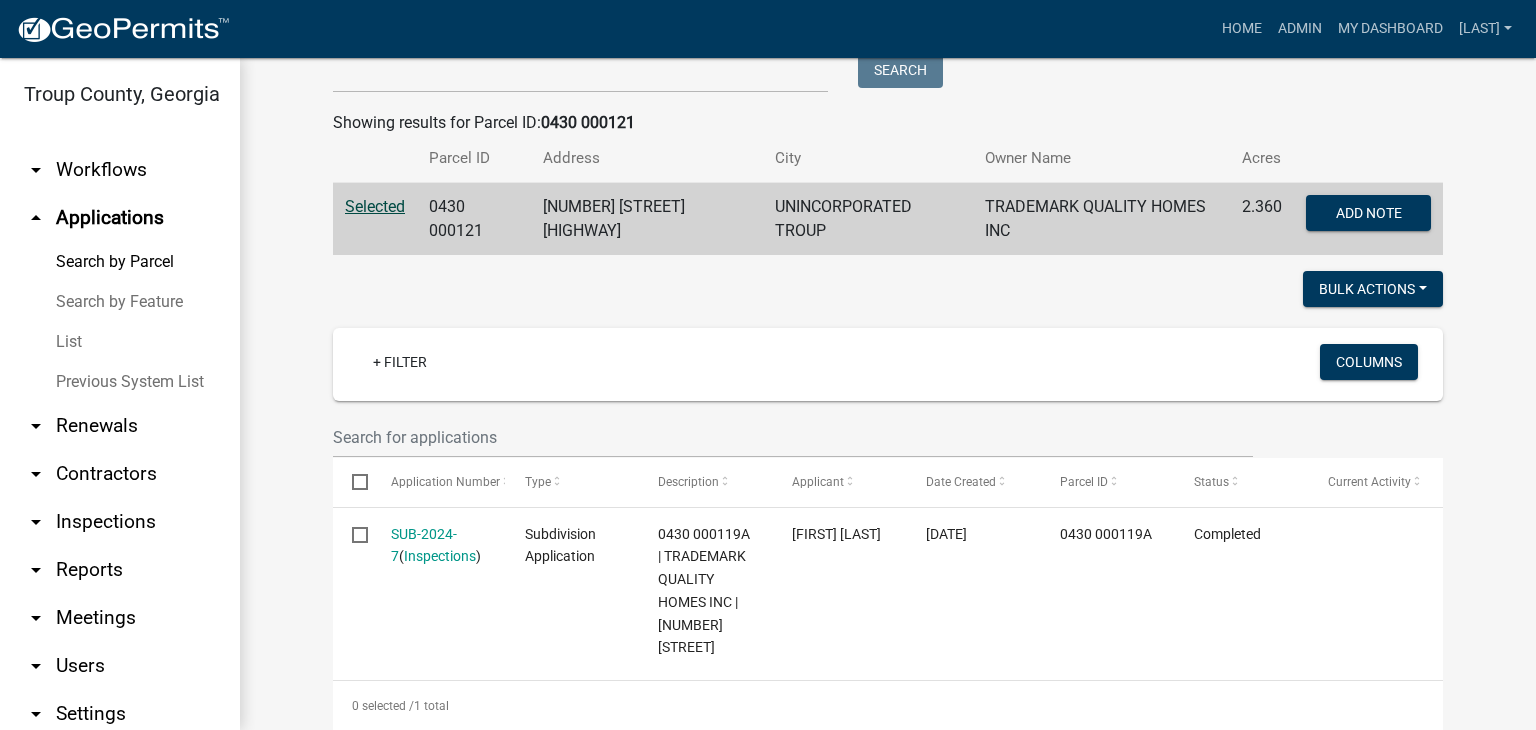 scroll, scrollTop: 0, scrollLeft: 0, axis: both 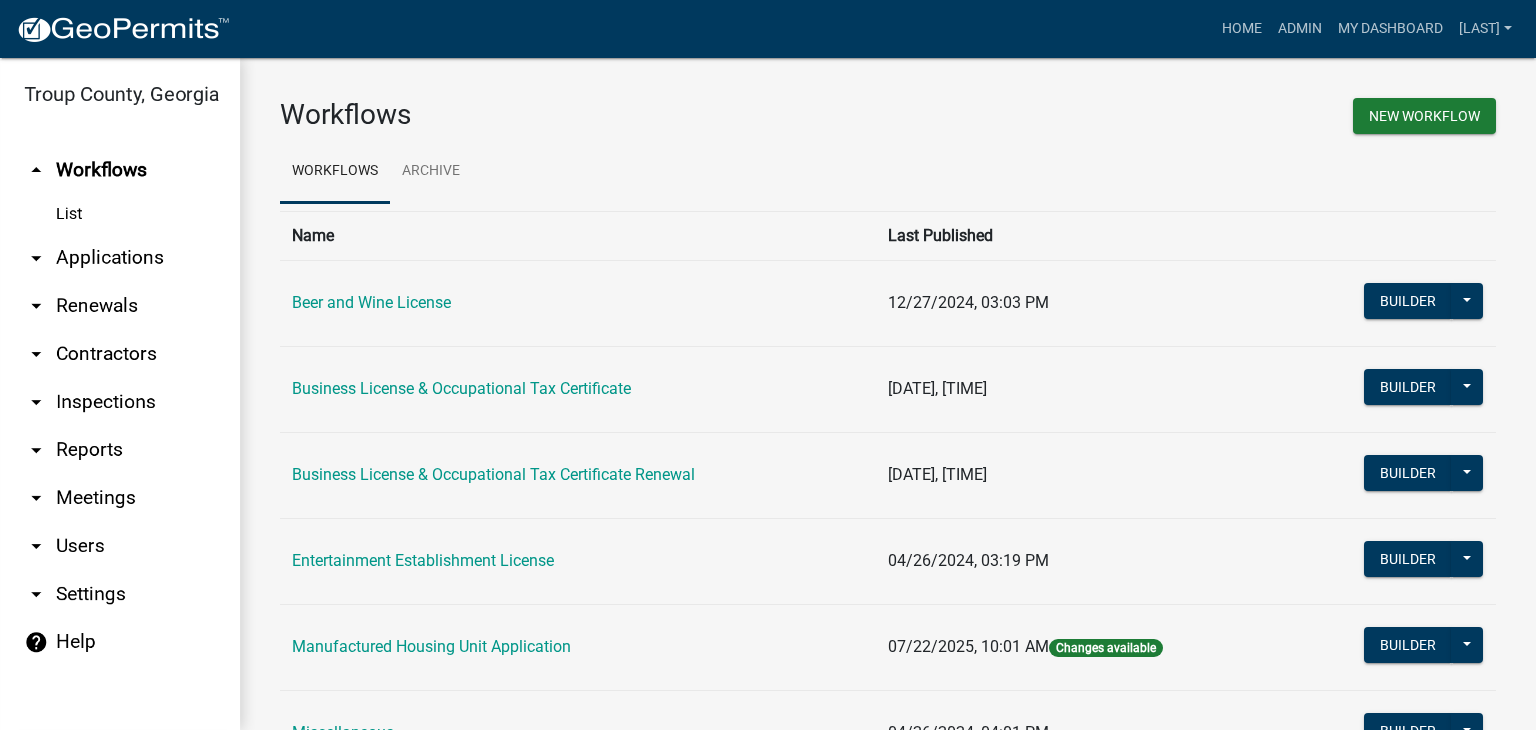click on "arrow_drop_down   Applications" at bounding box center [120, 258] 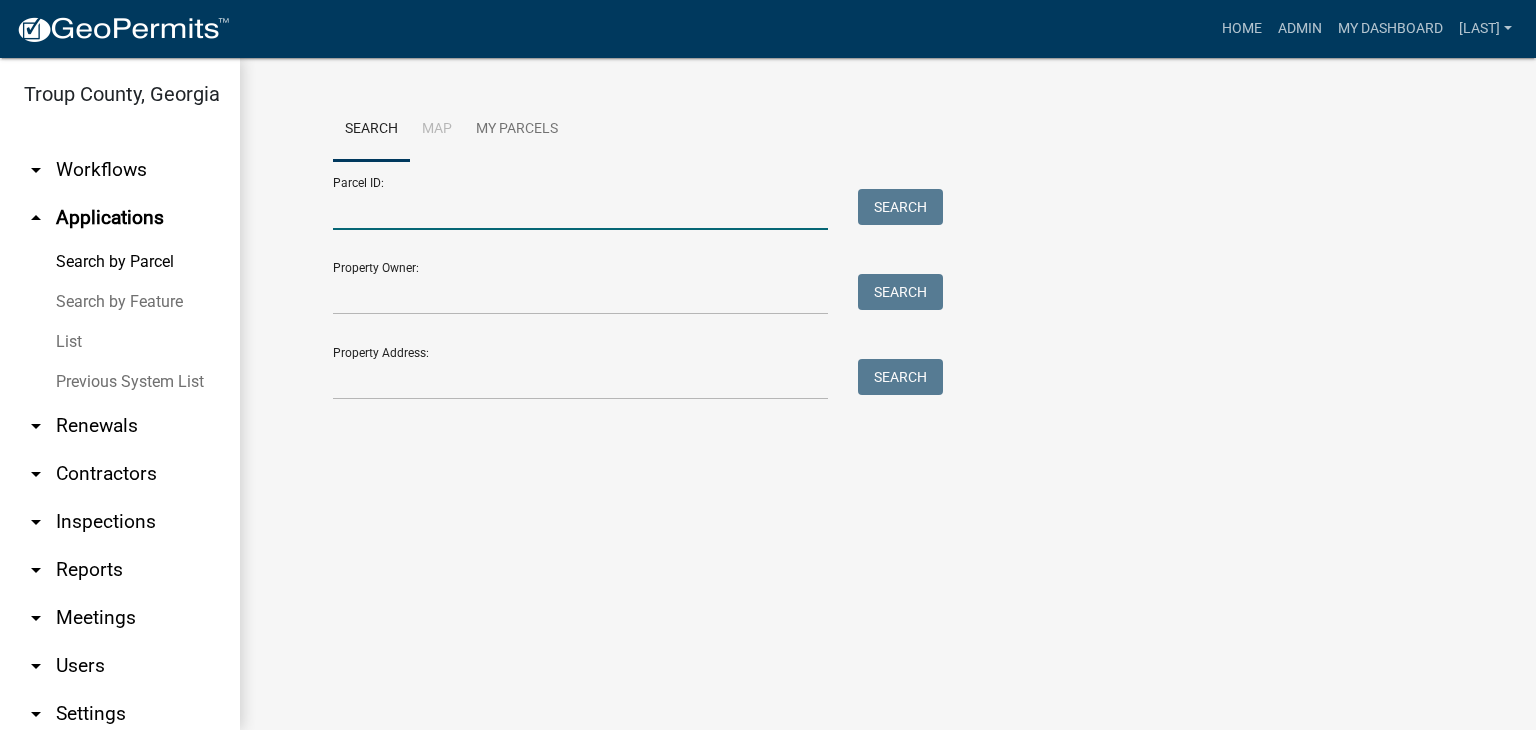 click on "Parcel ID:" at bounding box center [580, 209] 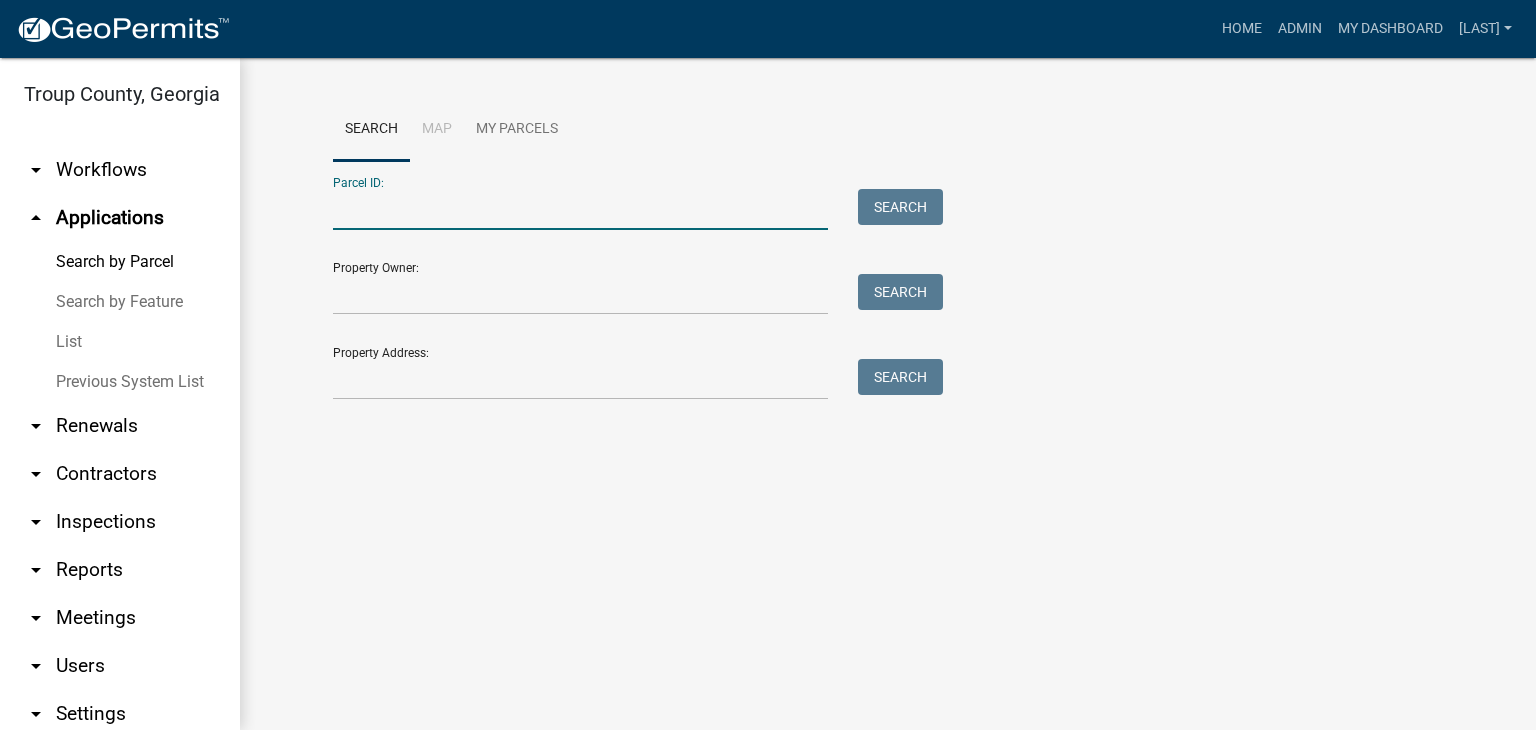 paste on "0430 000122" 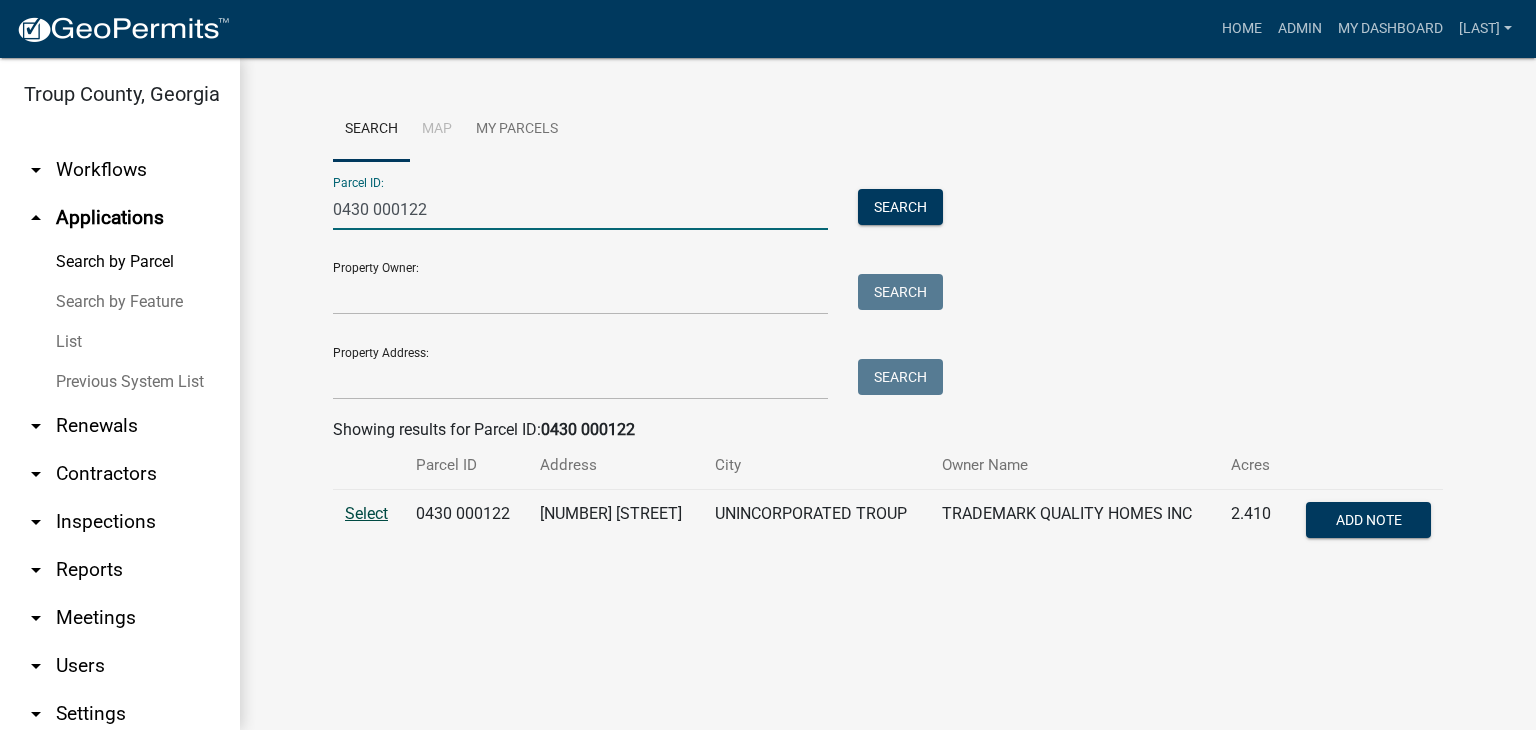 click on "Select" at bounding box center (366, 513) 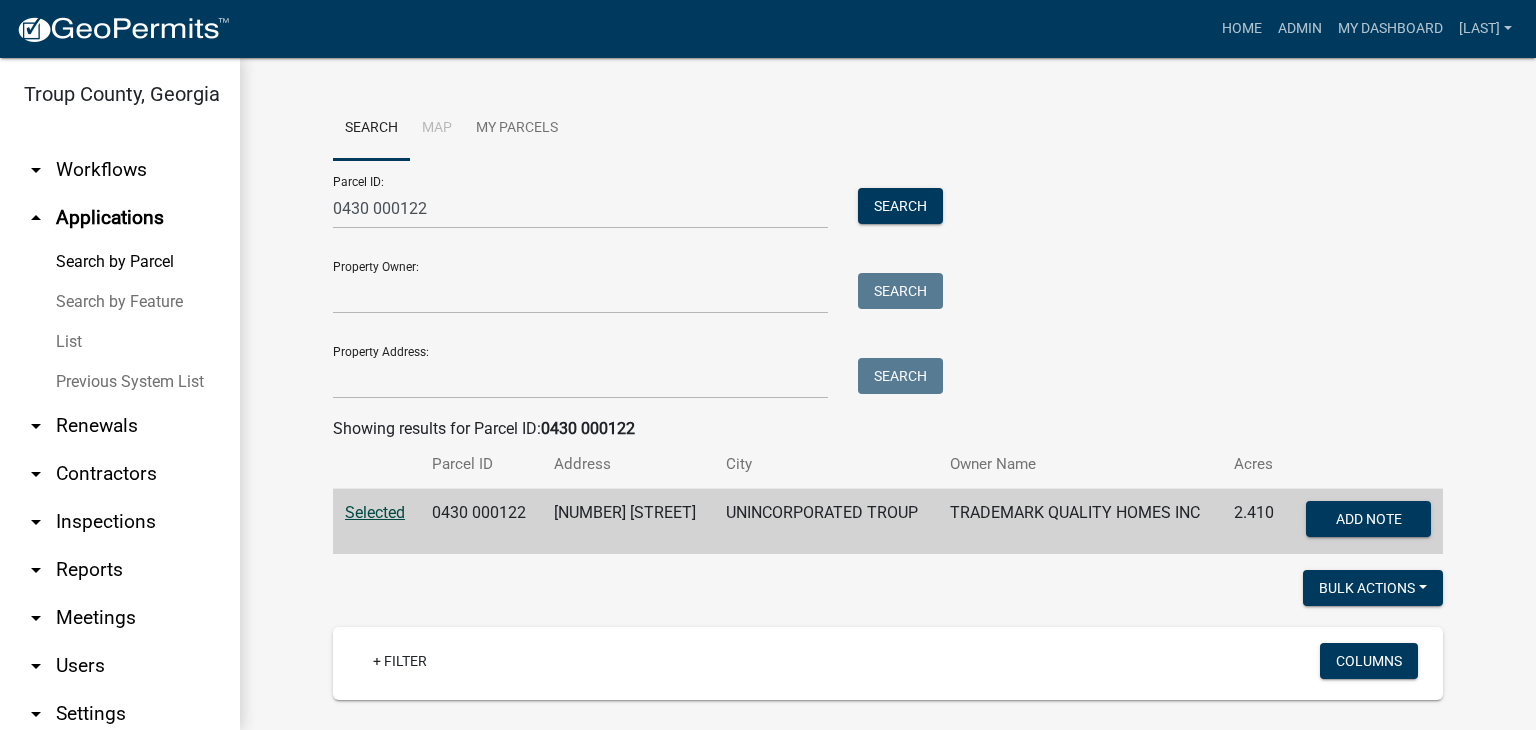 scroll, scrollTop: 0, scrollLeft: 0, axis: both 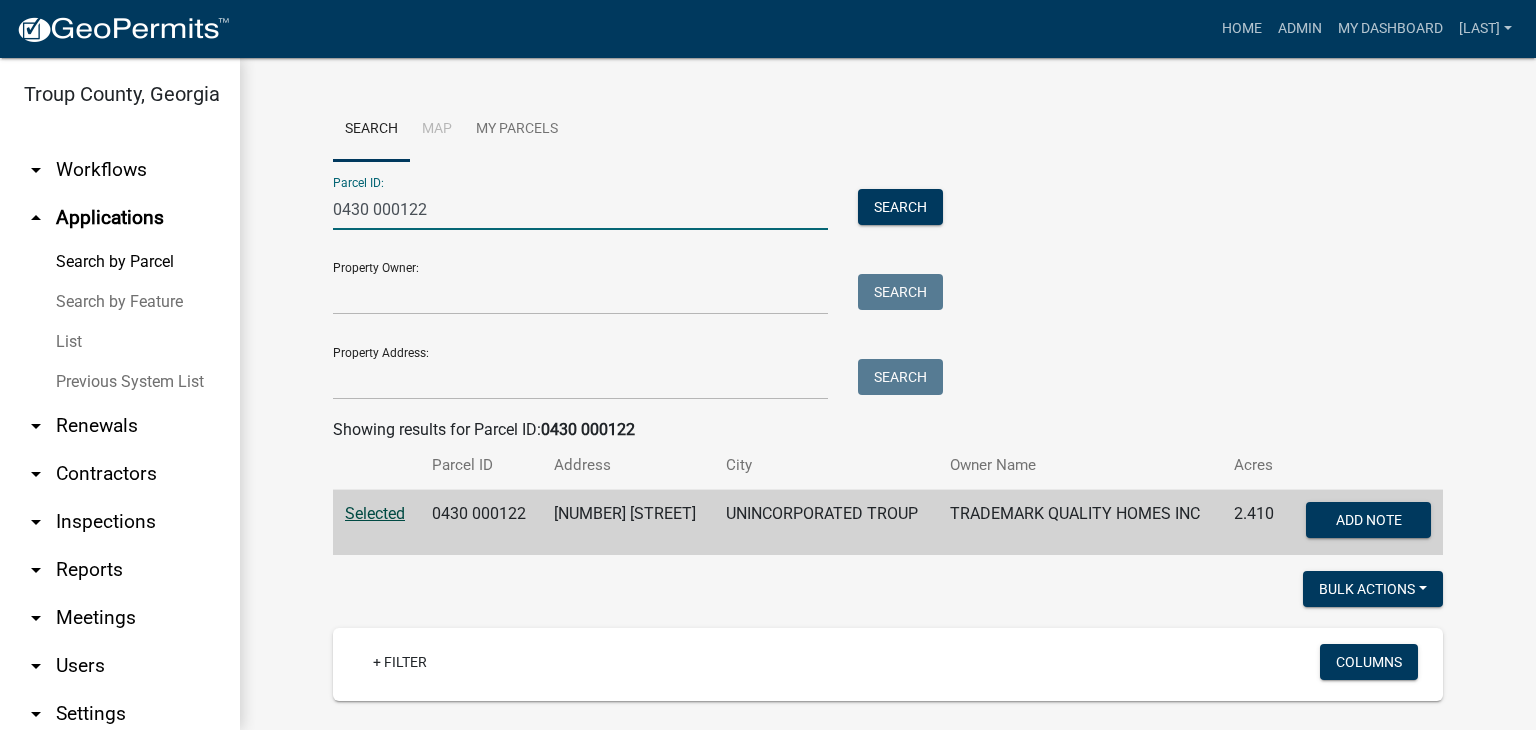 click on "0430 000122" at bounding box center [580, 209] 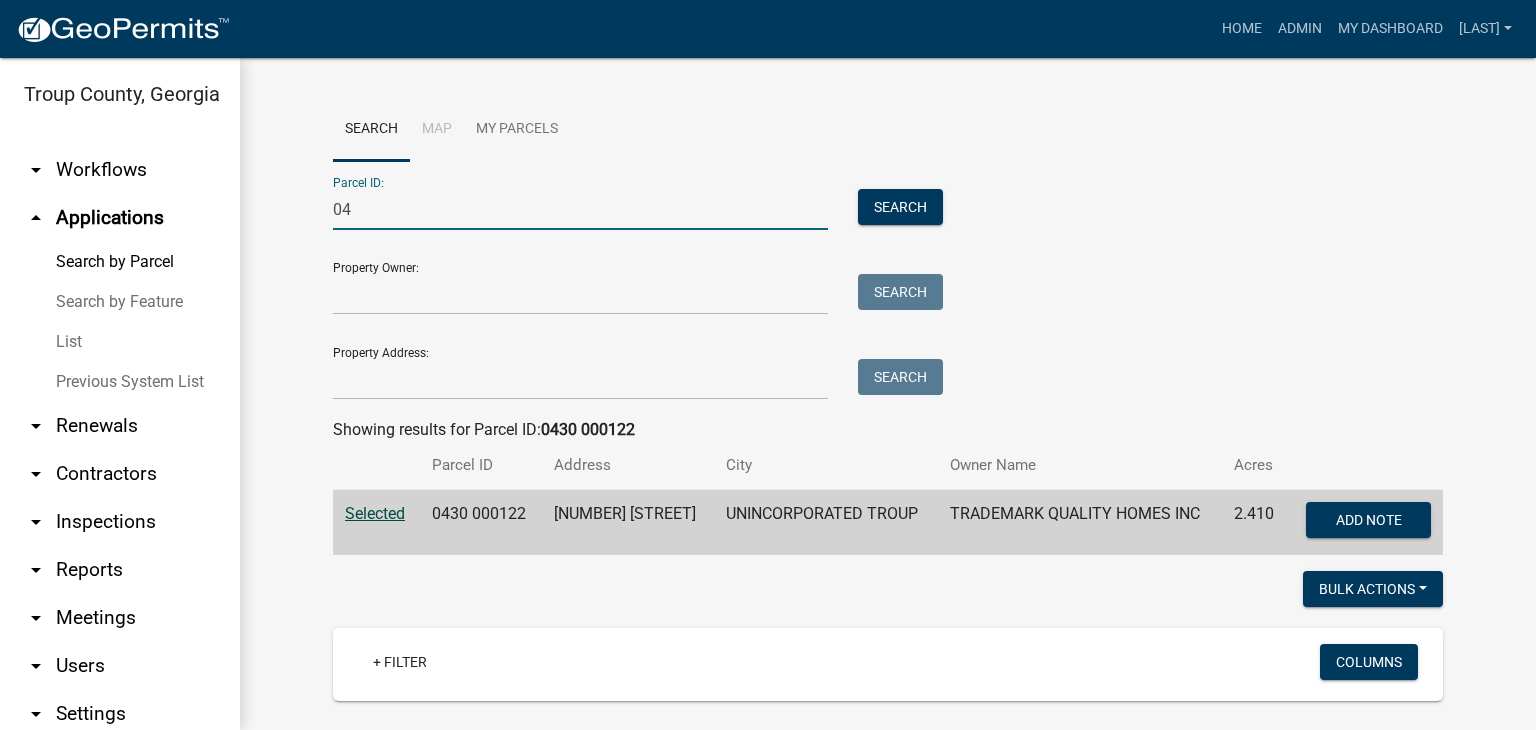 type on "0" 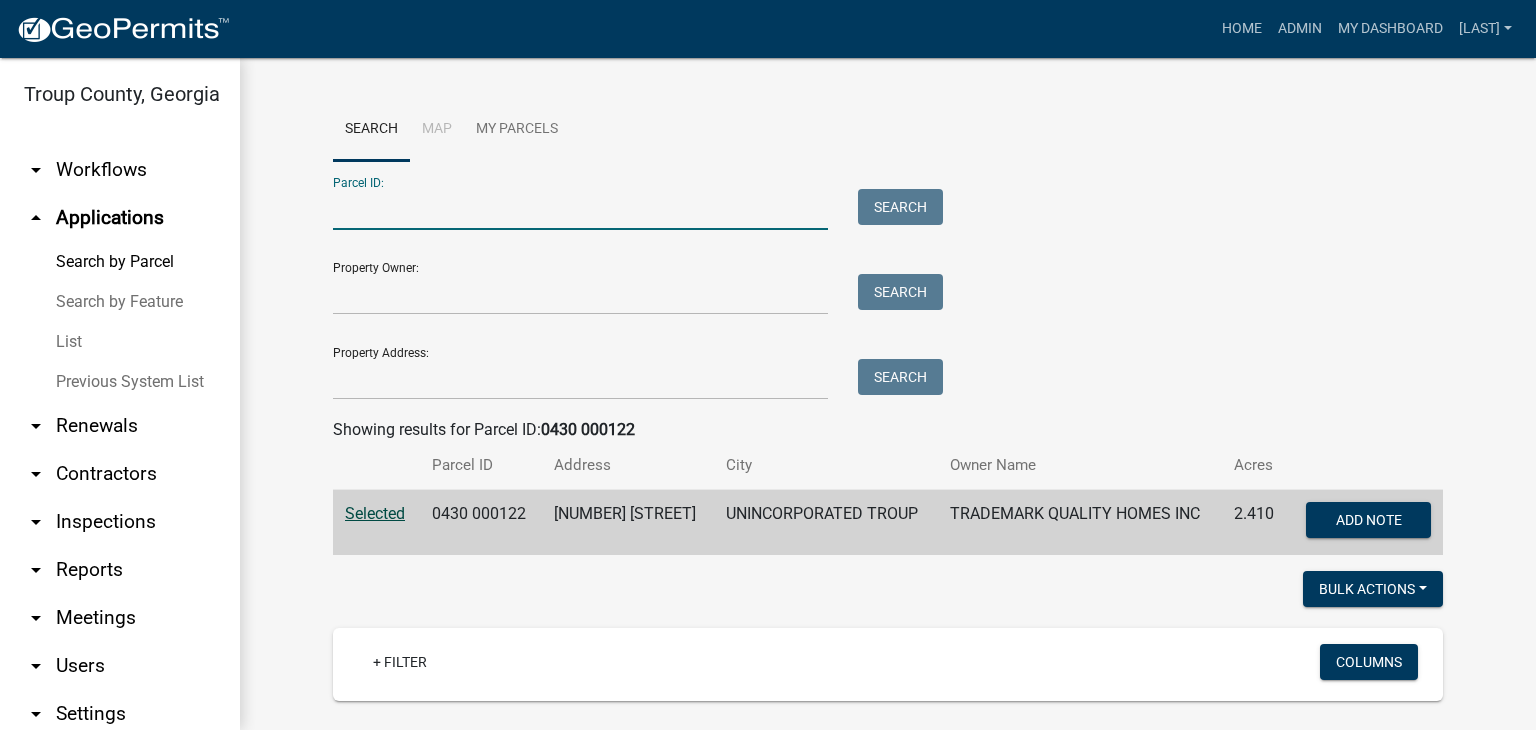 type 